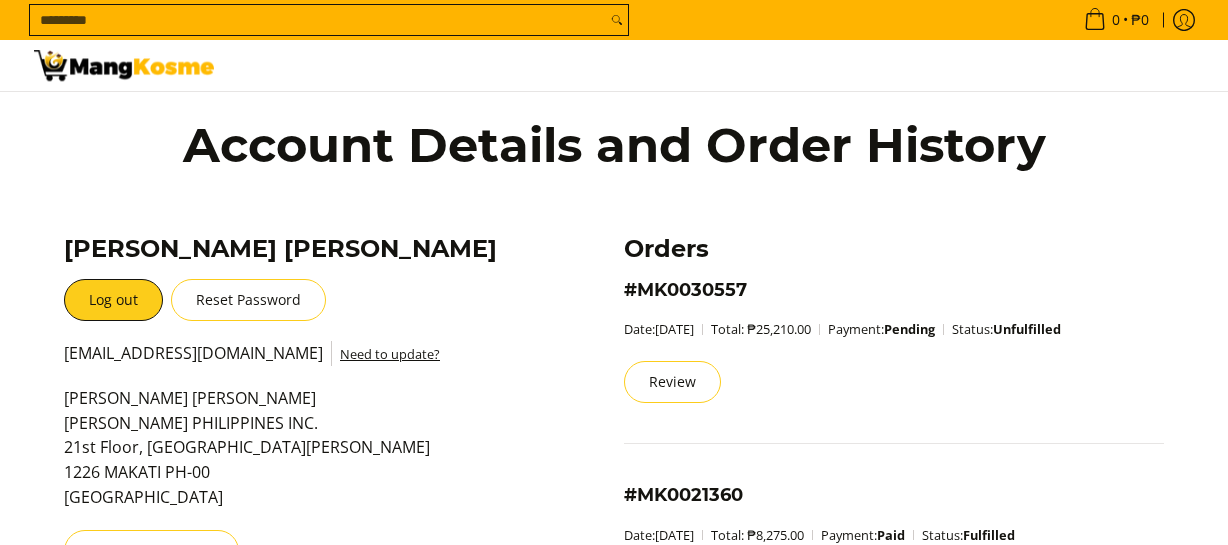 scroll, scrollTop: 0, scrollLeft: 0, axis: both 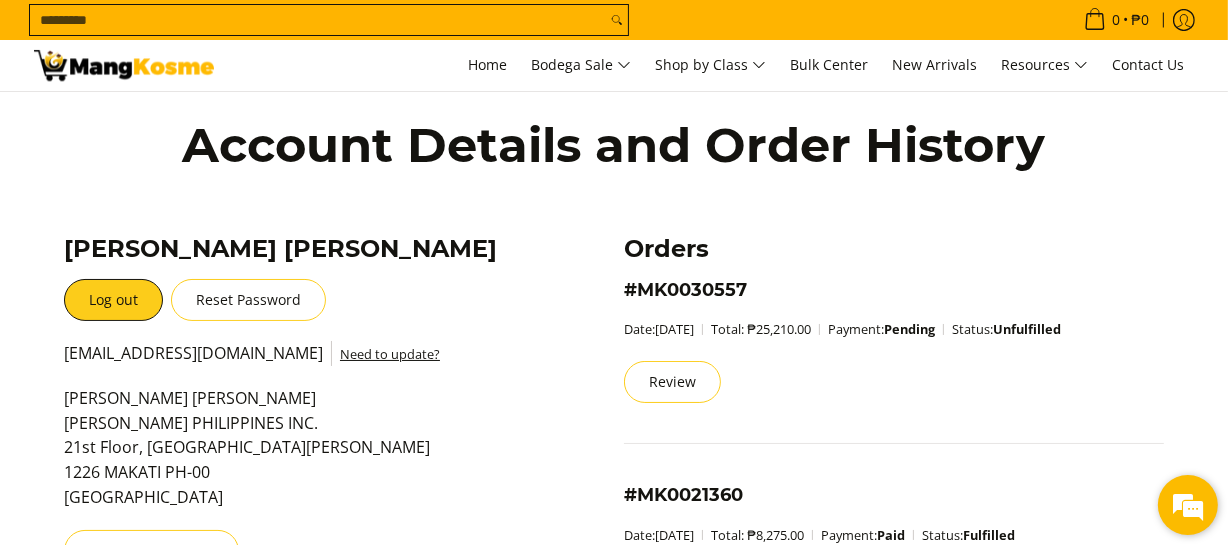 click at bounding box center [1188, 505] 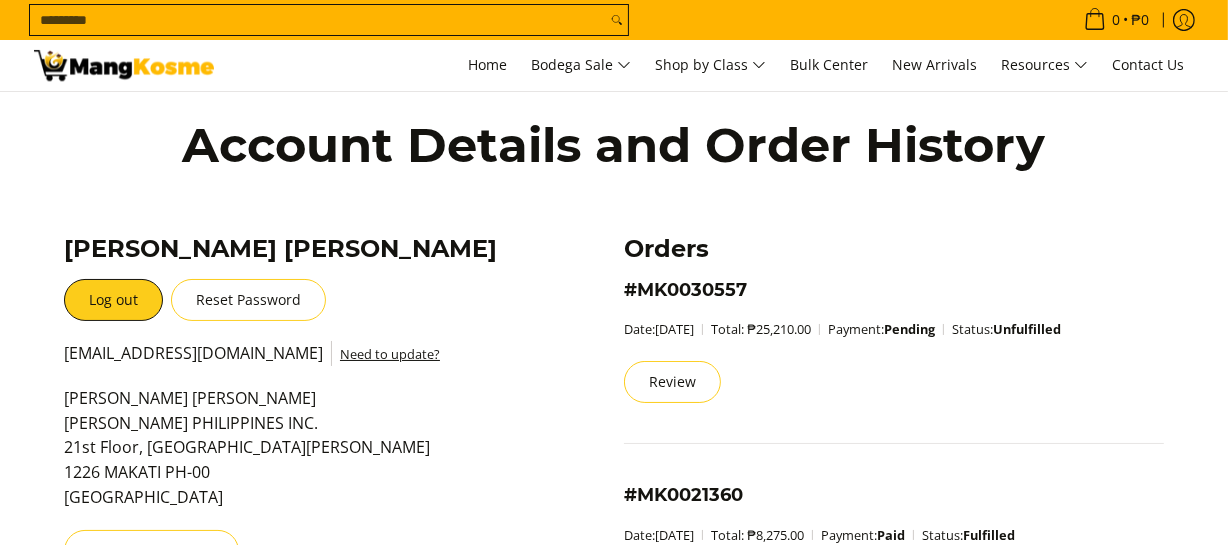 scroll, scrollTop: 34, scrollLeft: 0, axis: vertical 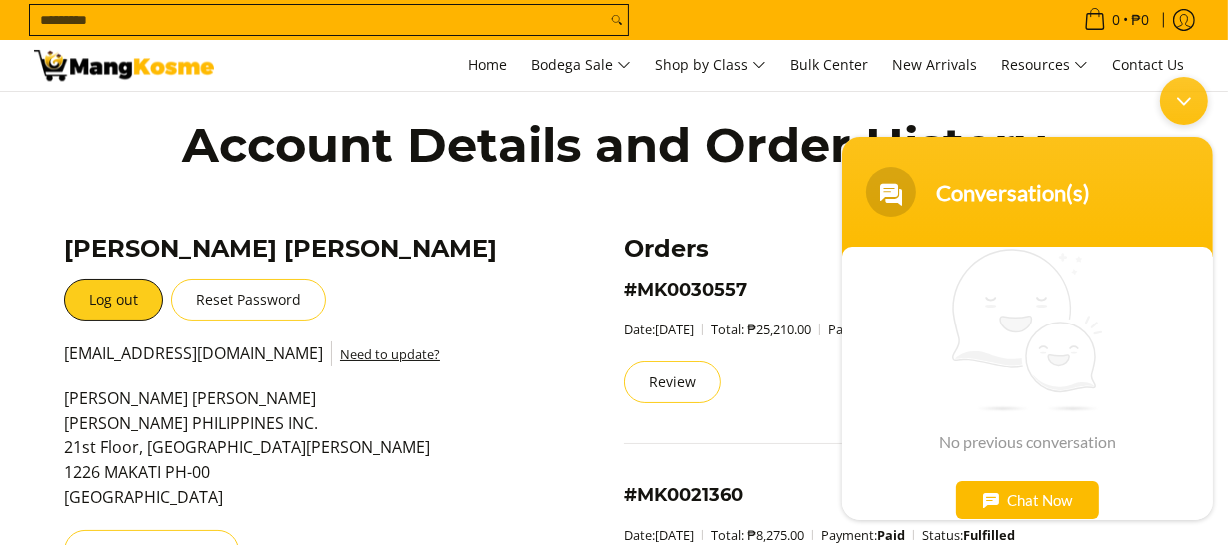 click on "Chat Now" at bounding box center [1026, 499] 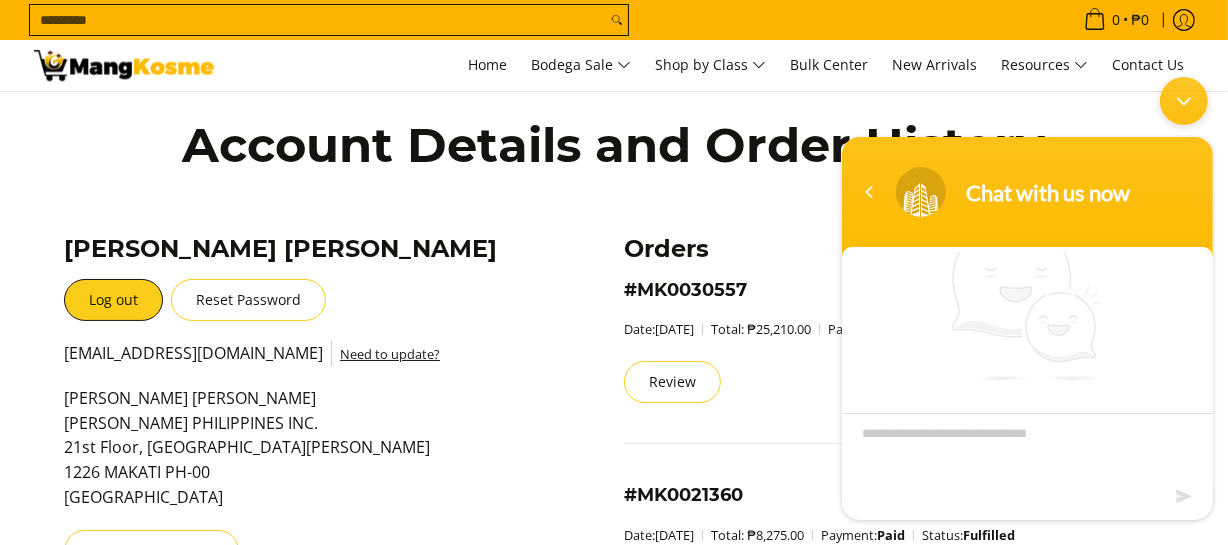 scroll, scrollTop: 33, scrollLeft: 0, axis: vertical 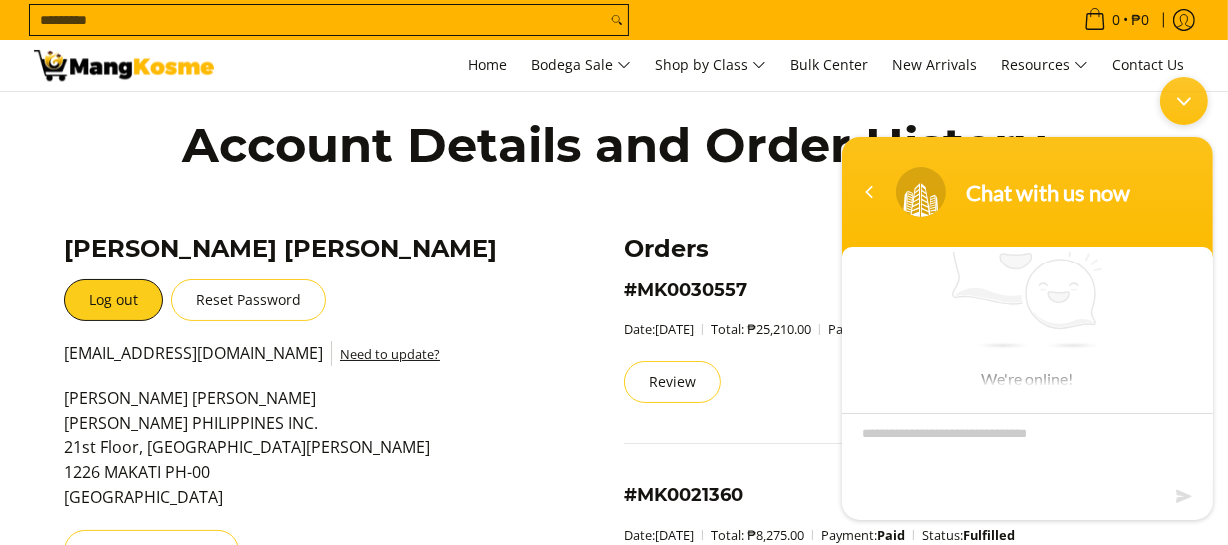 click at bounding box center (1026, 447) 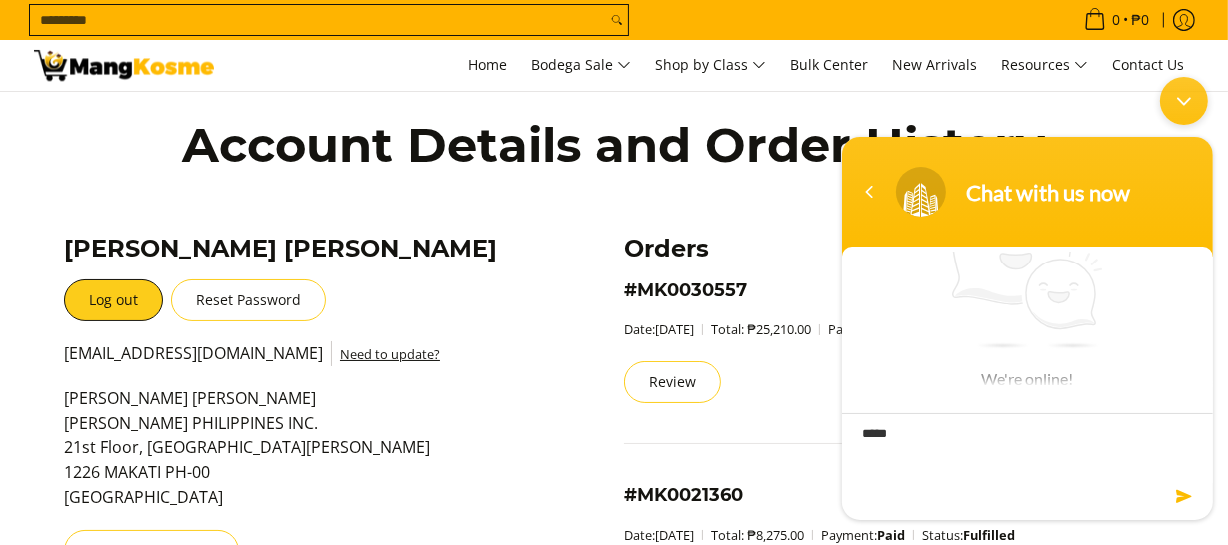 type on "******" 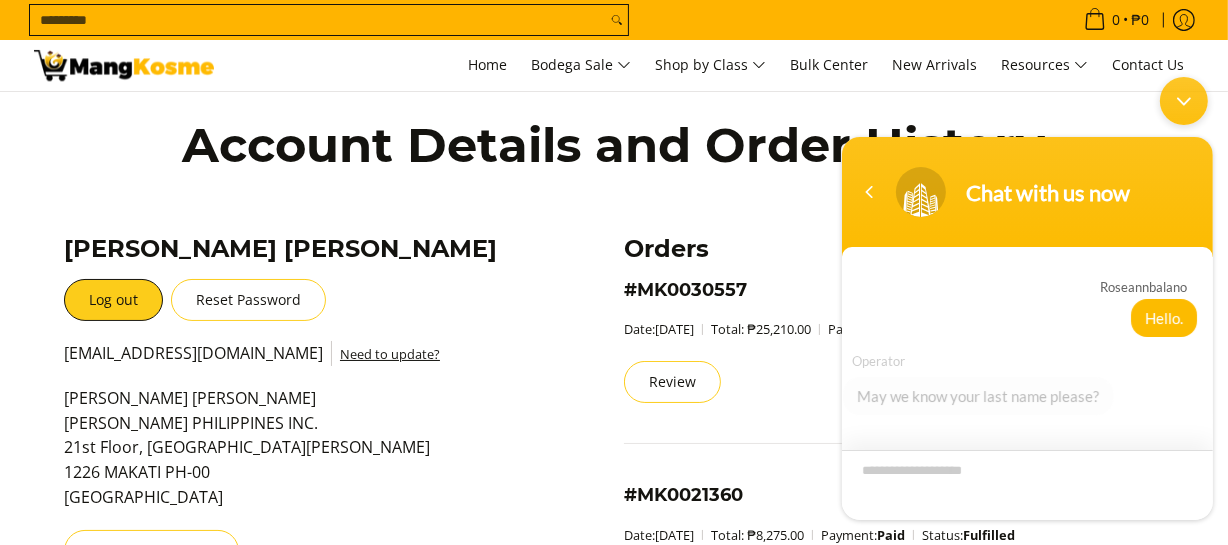 scroll, scrollTop: 21, scrollLeft: 0, axis: vertical 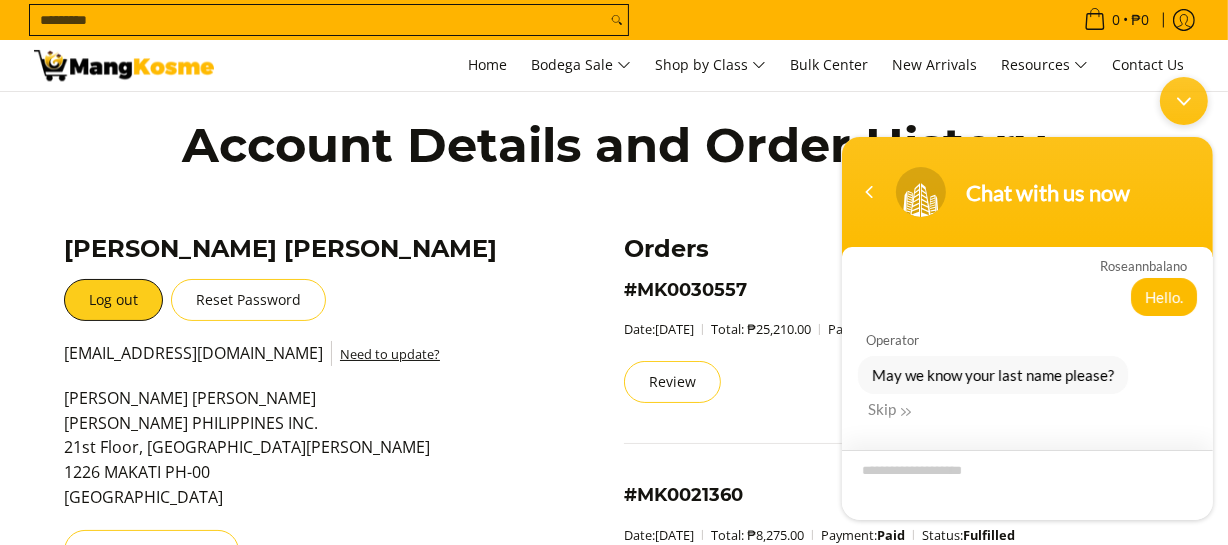 click at bounding box center [1026, 484] 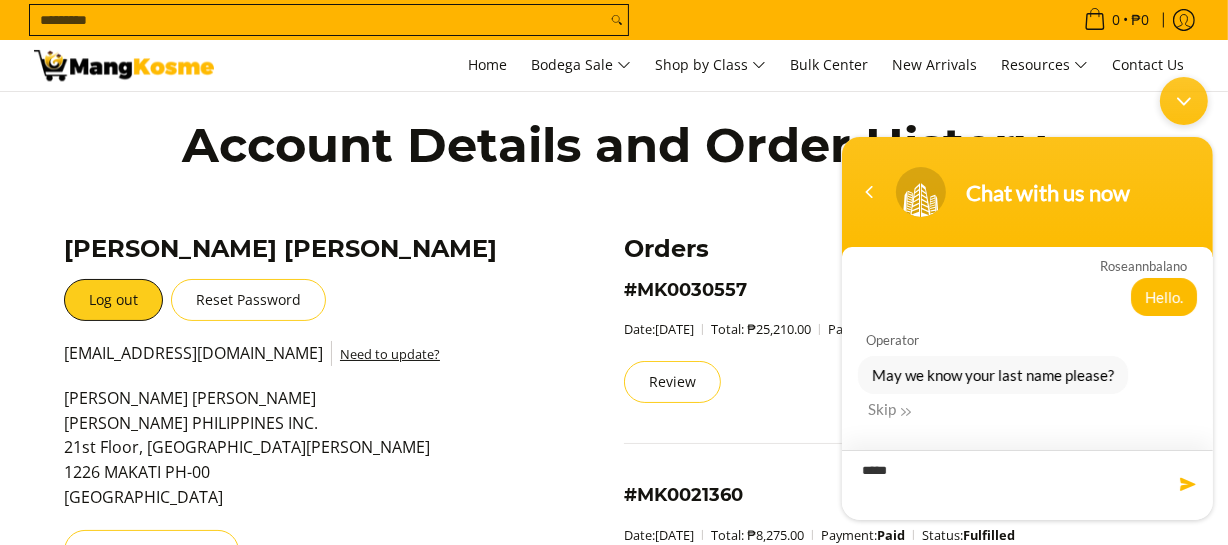 type on "******" 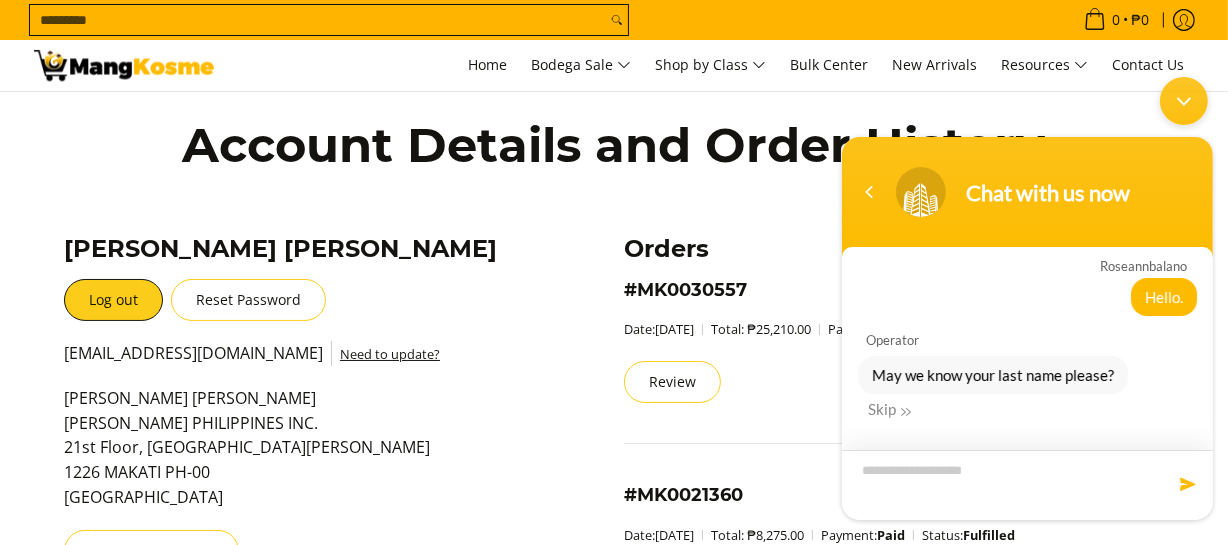 scroll, scrollTop: 67, scrollLeft: 0, axis: vertical 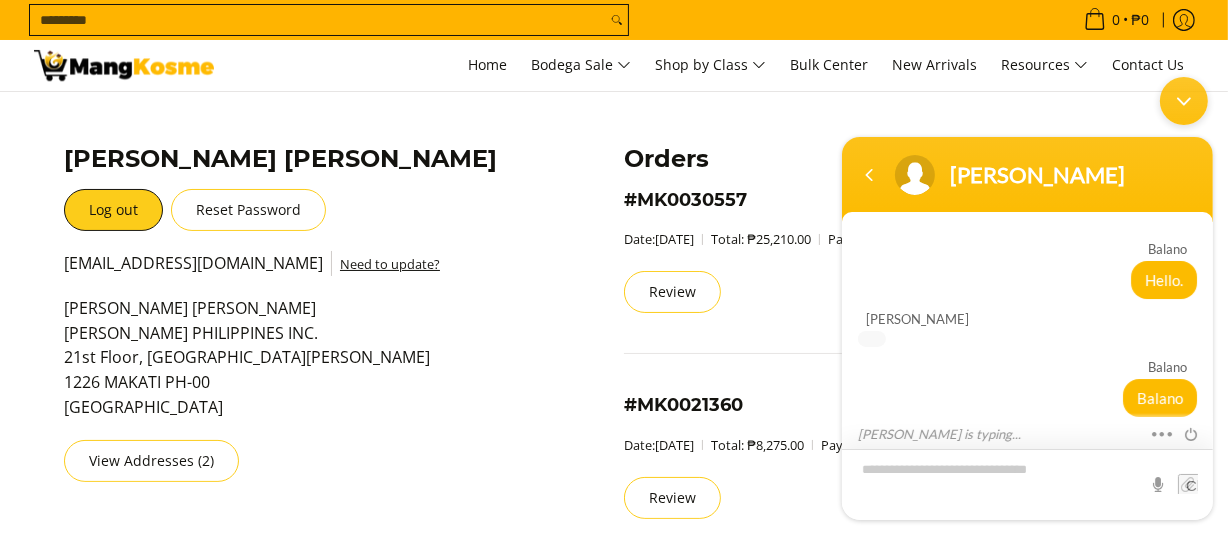 click at bounding box center (1026, 483) 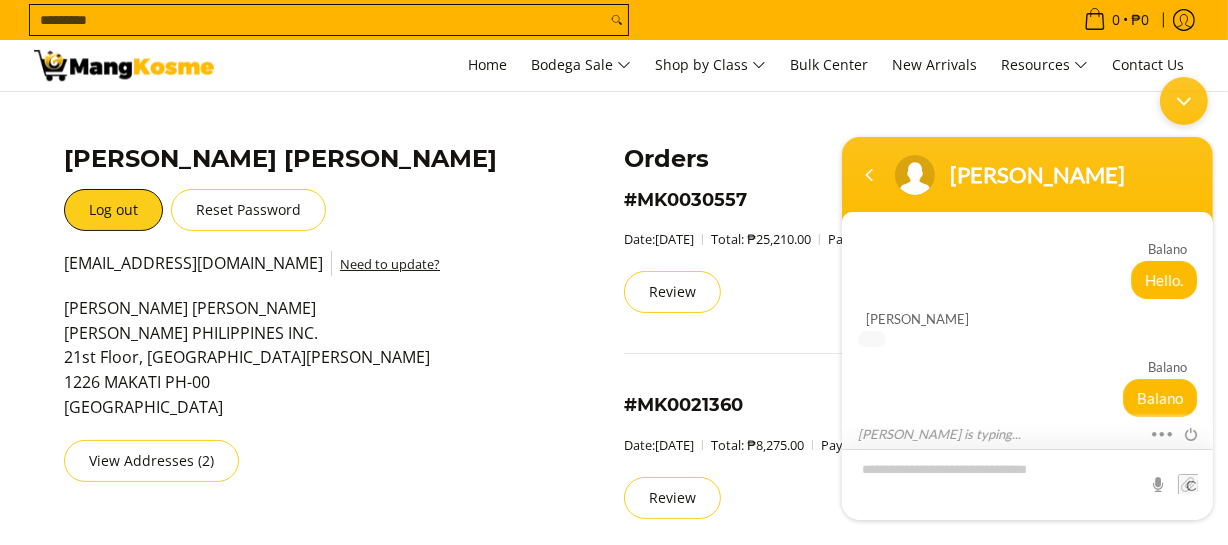 scroll, scrollTop: 73, scrollLeft: 0, axis: vertical 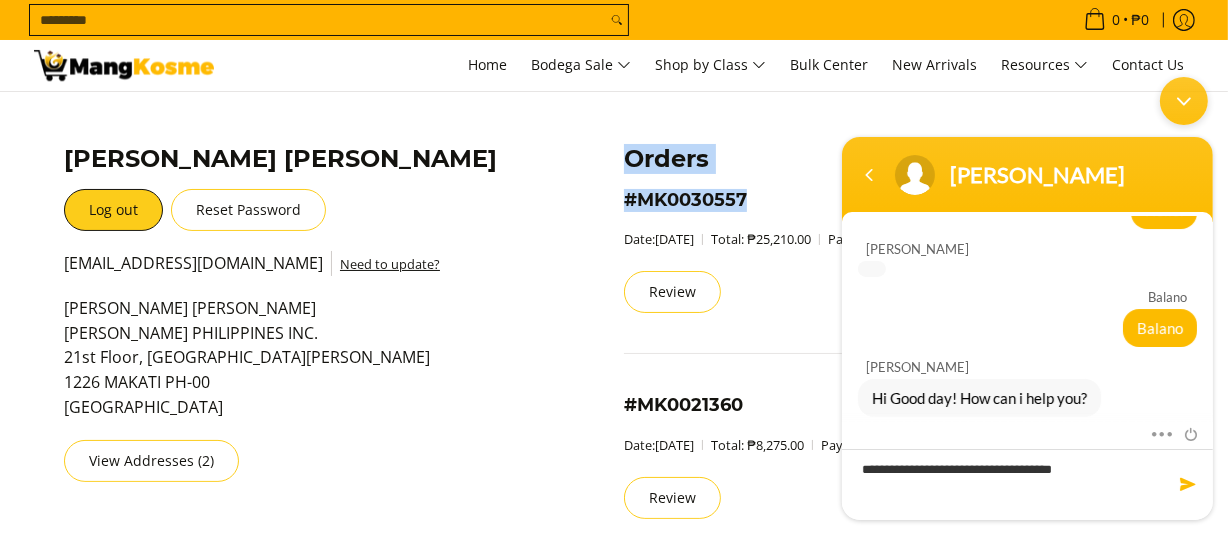 drag, startPoint x: 620, startPoint y: 201, endPoint x: 764, endPoint y: 204, distance: 144.03125 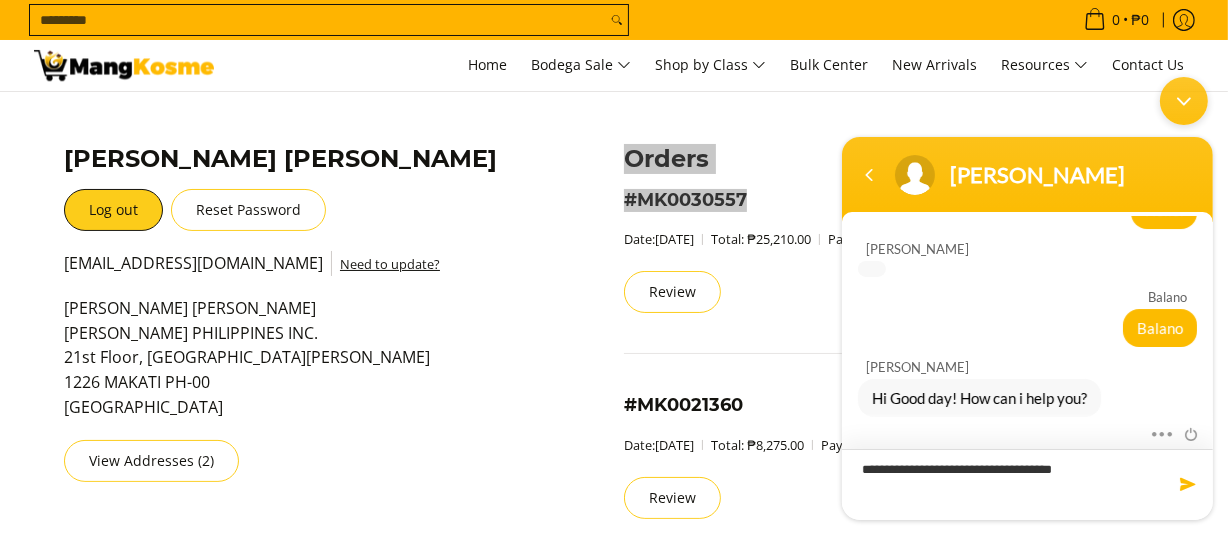 click on "**********" at bounding box center (1026, 483) 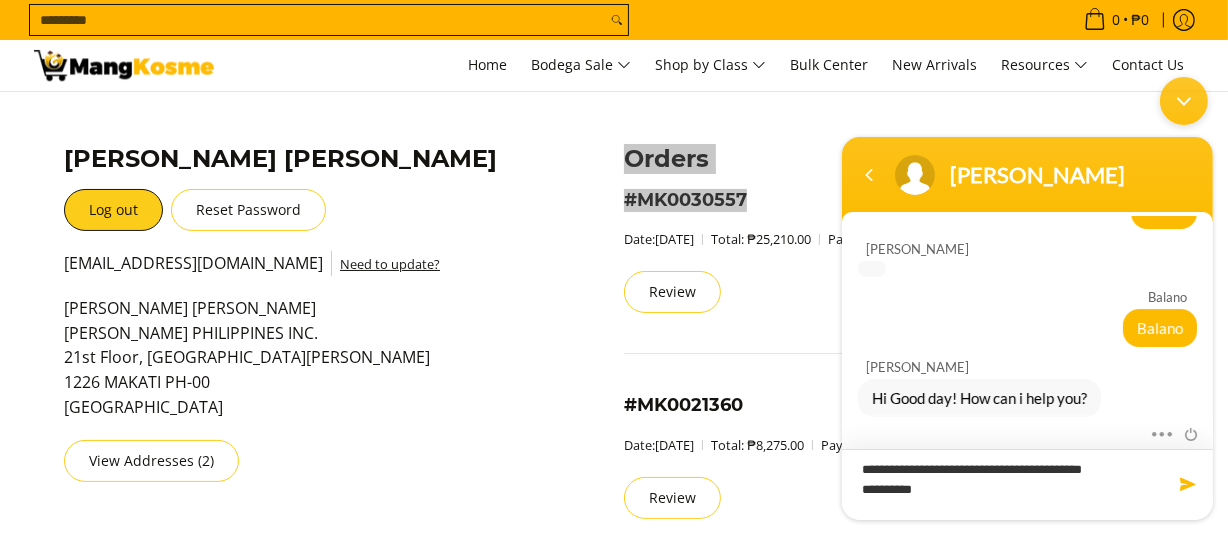 click on "**********" at bounding box center [1026, 483] 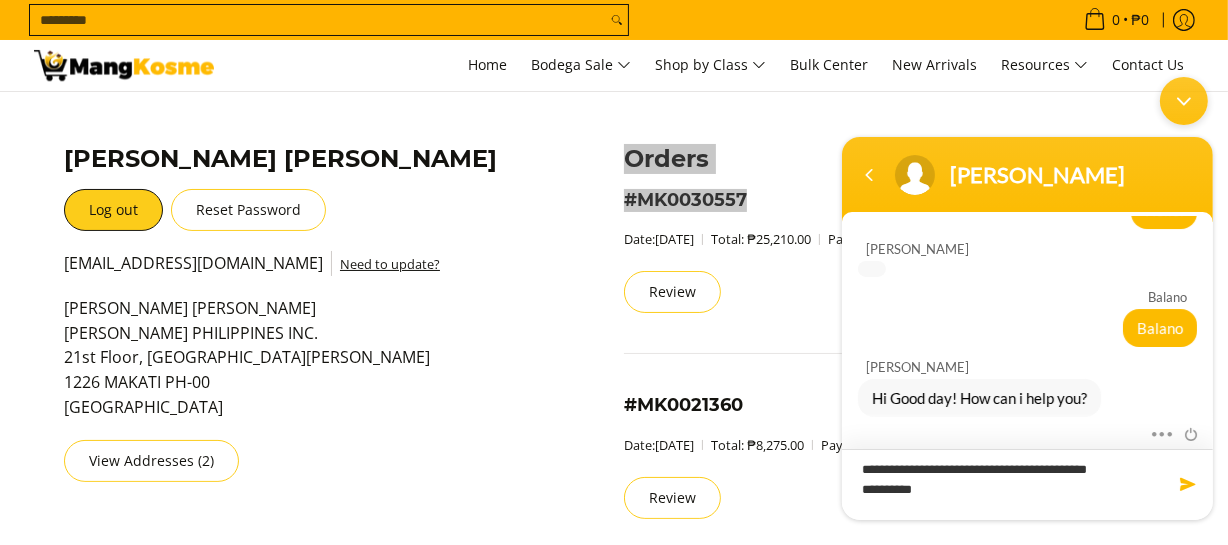 click on "**********" at bounding box center [1026, 483] 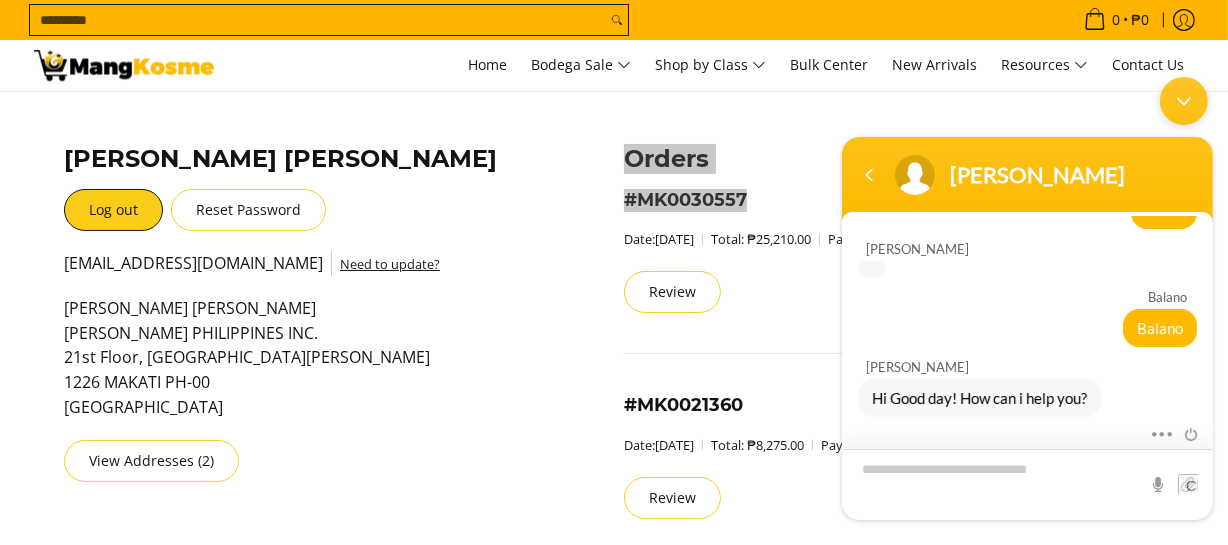 scroll, scrollTop: 163, scrollLeft: 0, axis: vertical 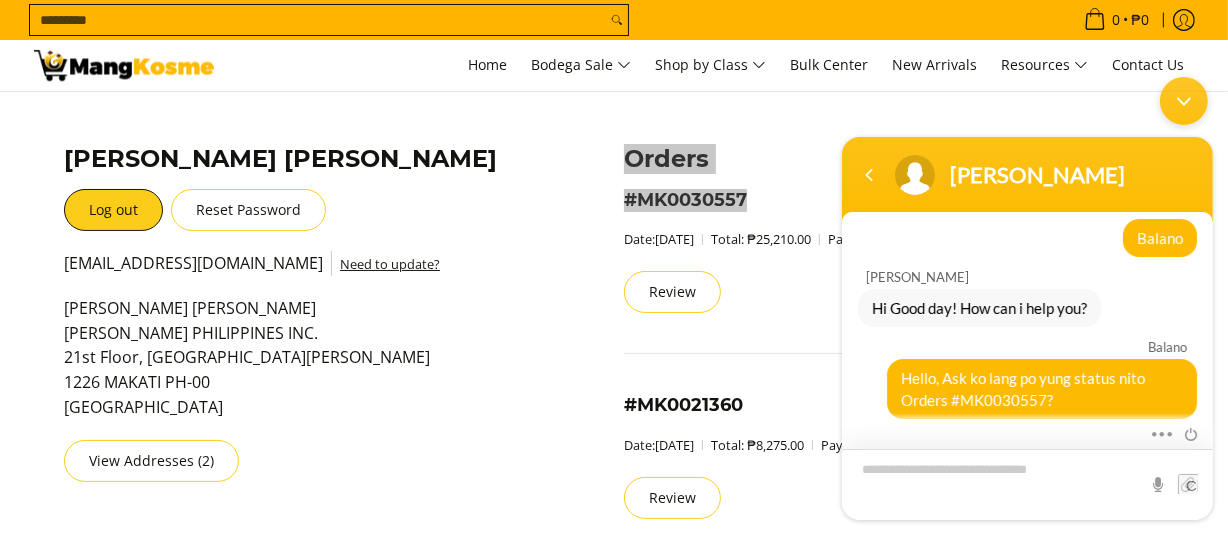 click at bounding box center (1026, 483) 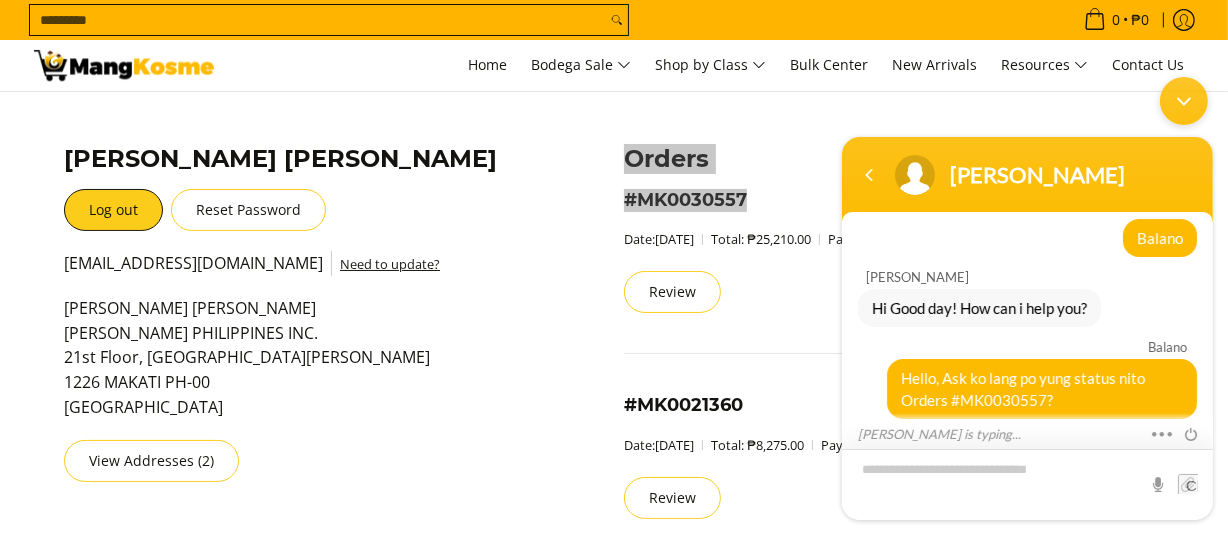 scroll, scrollTop: 234, scrollLeft: 0, axis: vertical 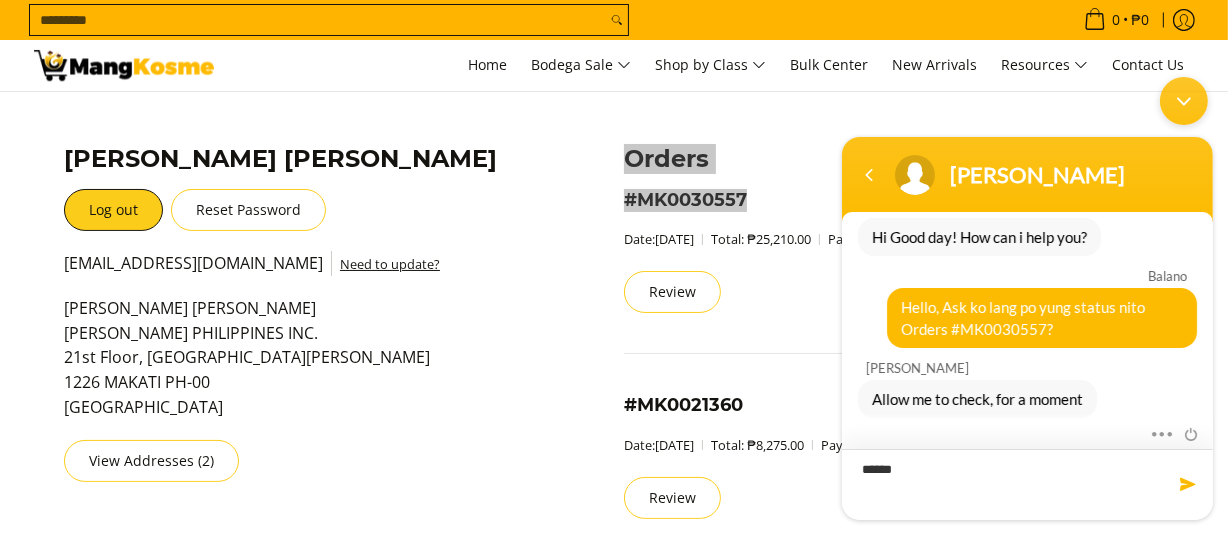 type on "*******" 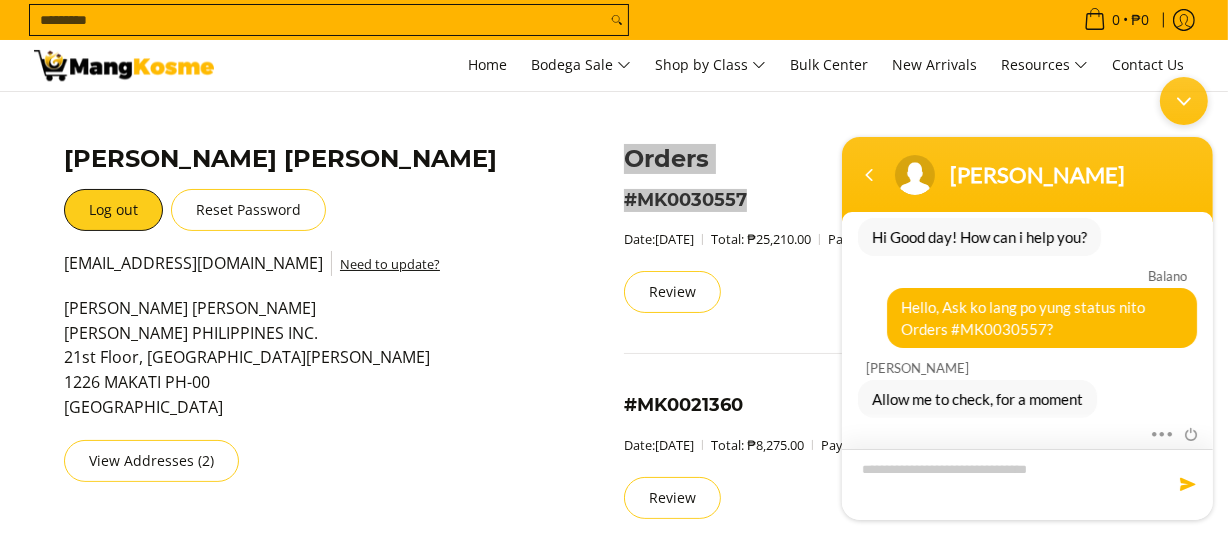 scroll, scrollTop: 303, scrollLeft: 0, axis: vertical 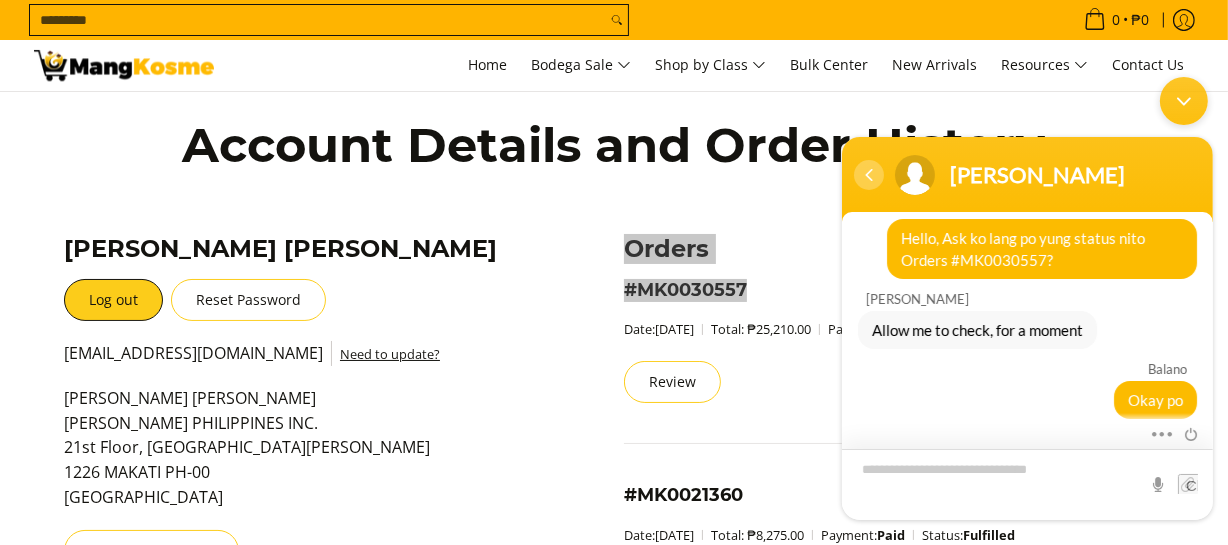 click at bounding box center (868, 174) 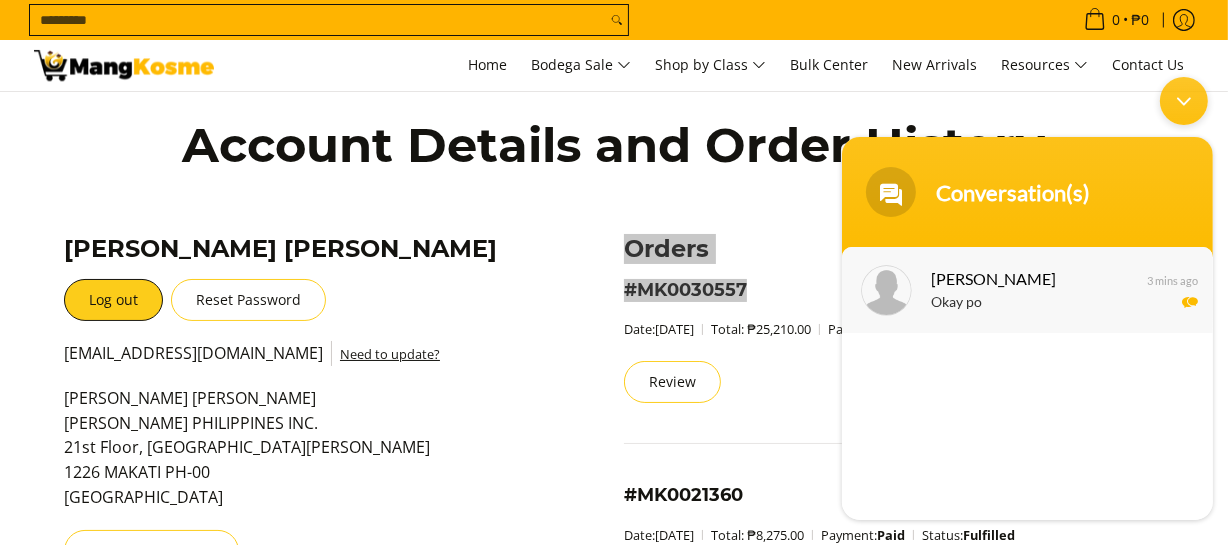 click on "Okay po" at bounding box center (1056, 302) 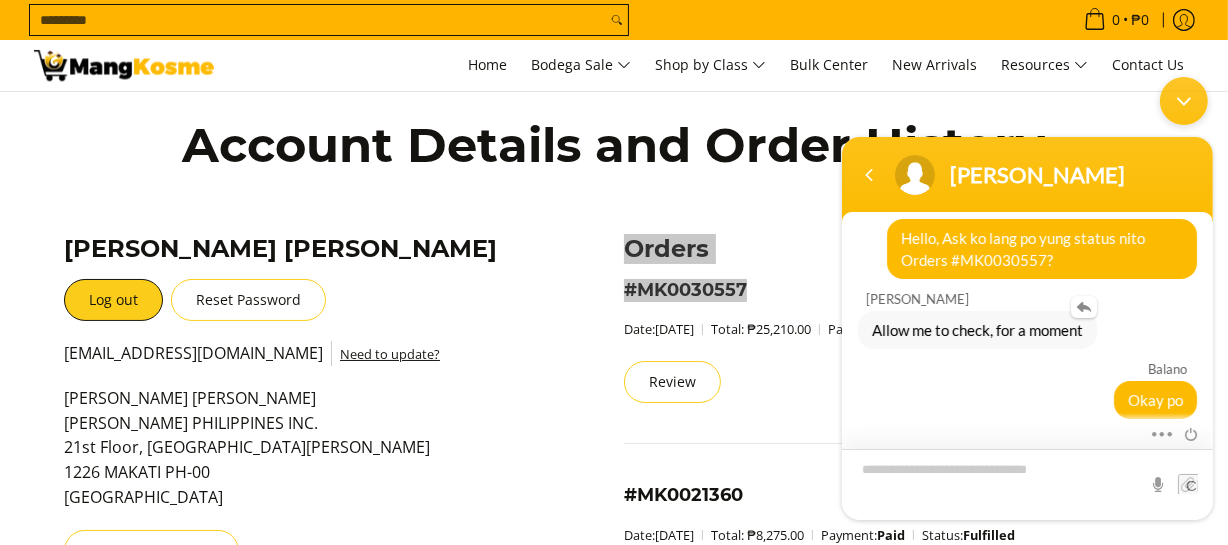 scroll, scrollTop: 303, scrollLeft: 0, axis: vertical 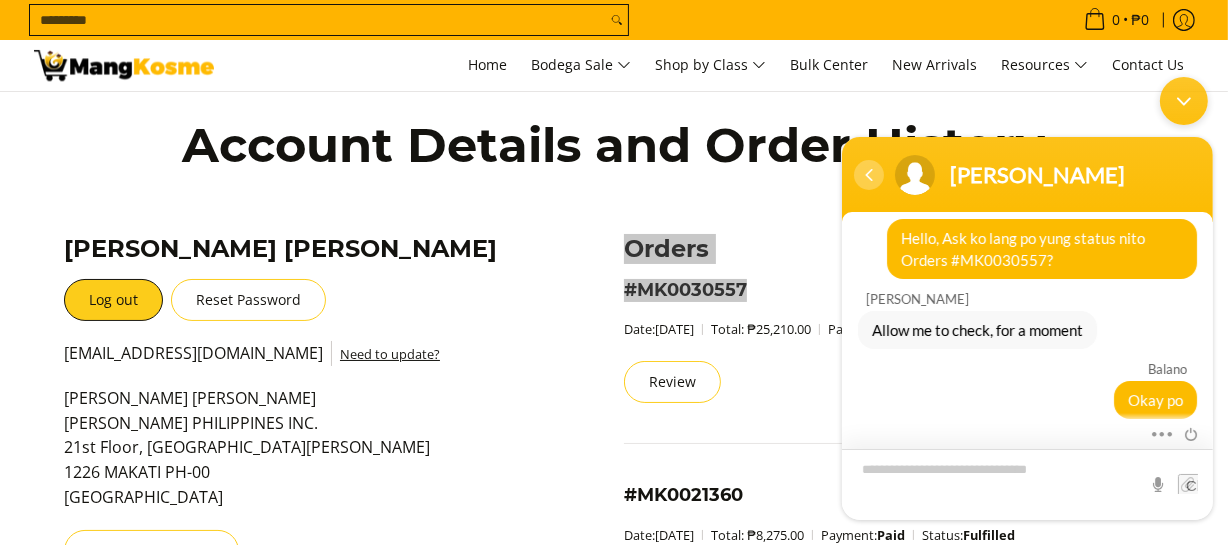 click at bounding box center [868, 174] 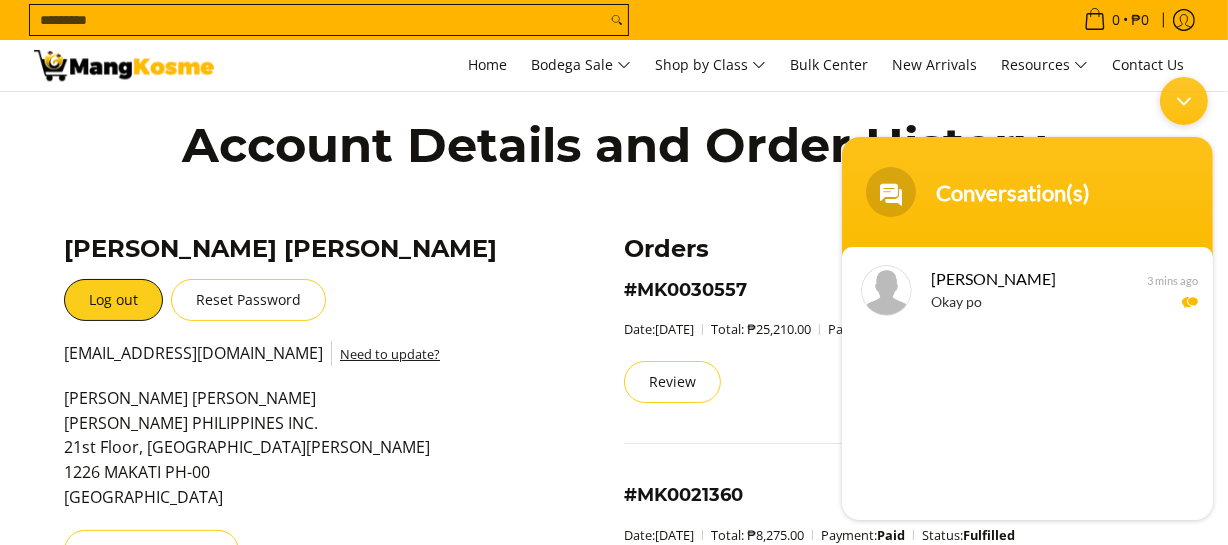 click on "Account Details and Order History" at bounding box center [614, 160] 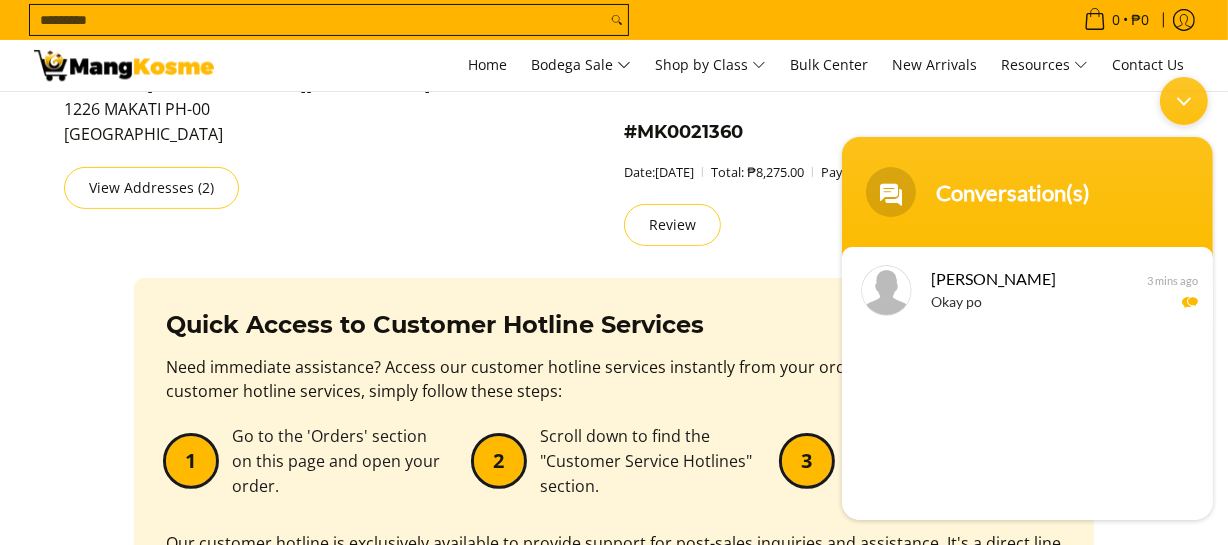 scroll, scrollTop: 90, scrollLeft: 0, axis: vertical 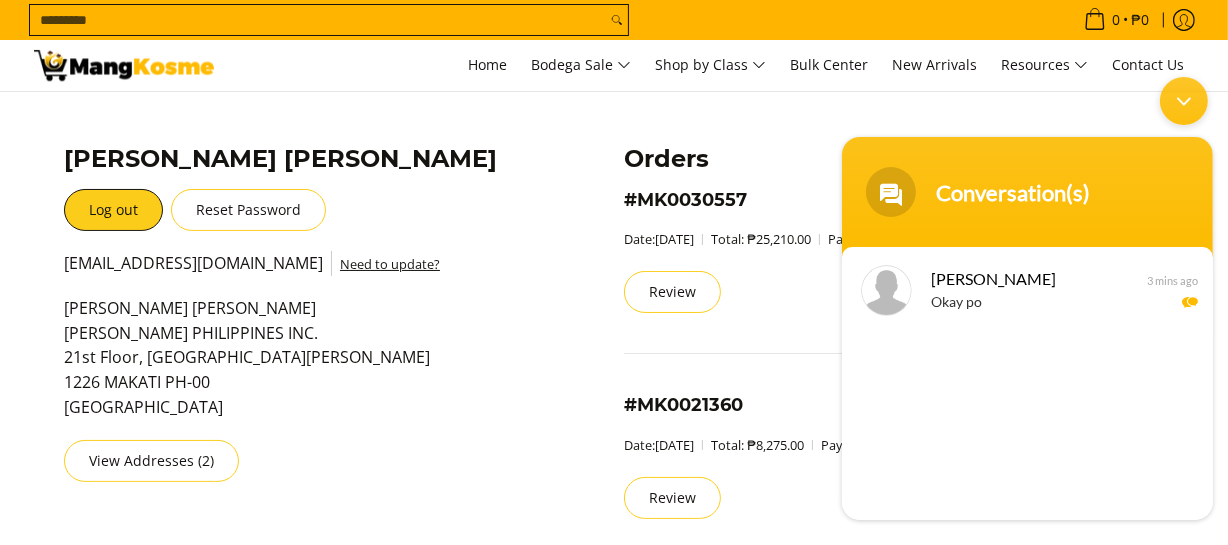 click at bounding box center (1183, 100) 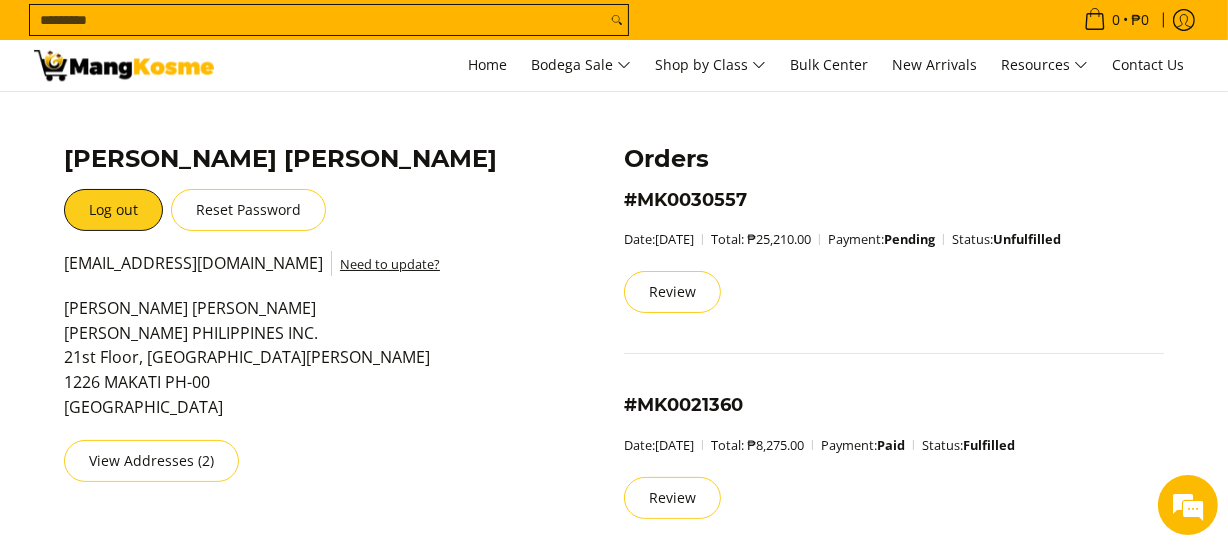 scroll, scrollTop: 0, scrollLeft: 0, axis: both 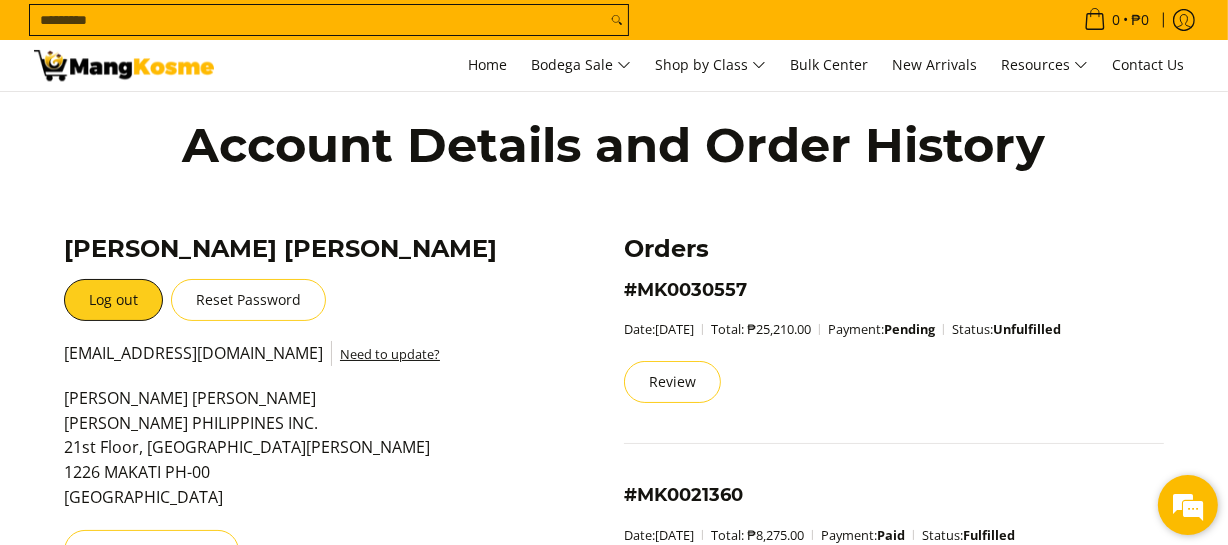 click at bounding box center [1188, 505] 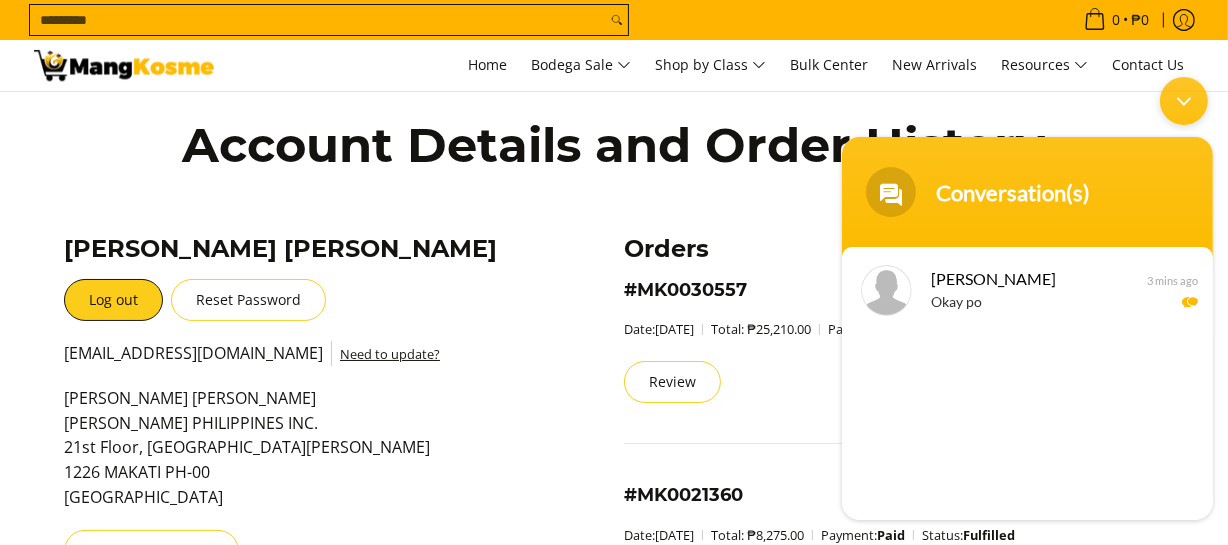click on "#MK0030557
Date:  [DATE] Total: ₱25,210.00 Payment:  Pending Status:  Unfulfilled
Review" at bounding box center (894, 361) 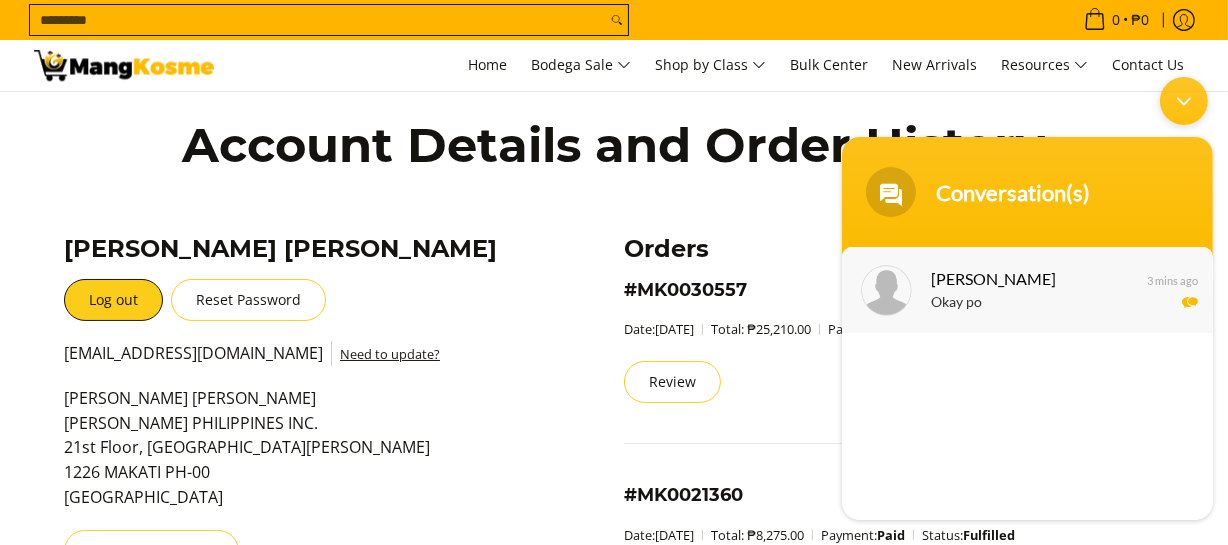 click on "[PERSON_NAME]" at bounding box center [1024, 277] 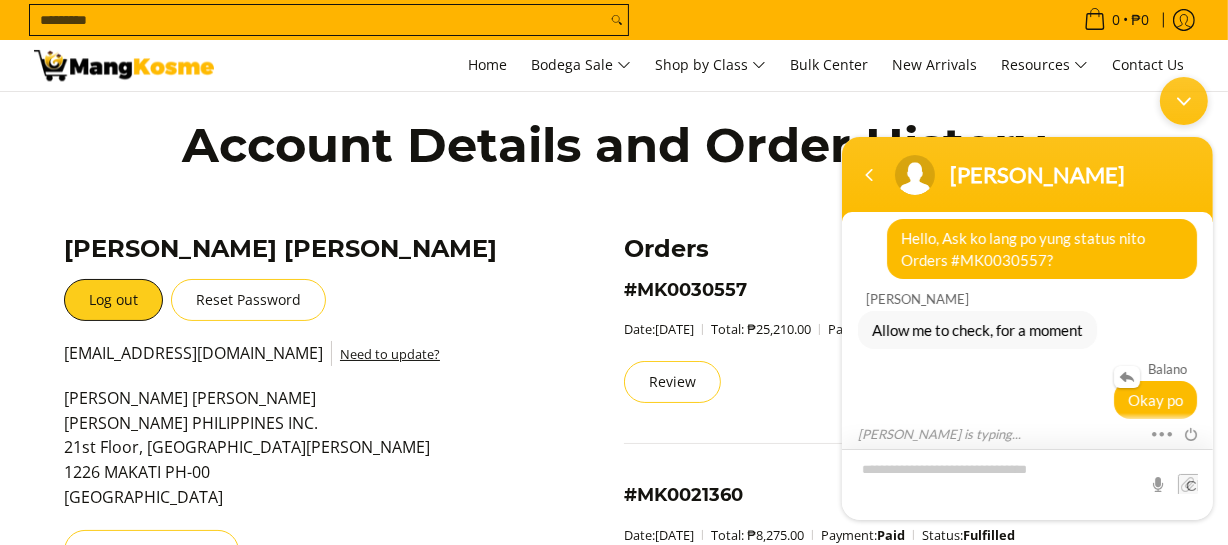 scroll, scrollTop: 303, scrollLeft: 0, axis: vertical 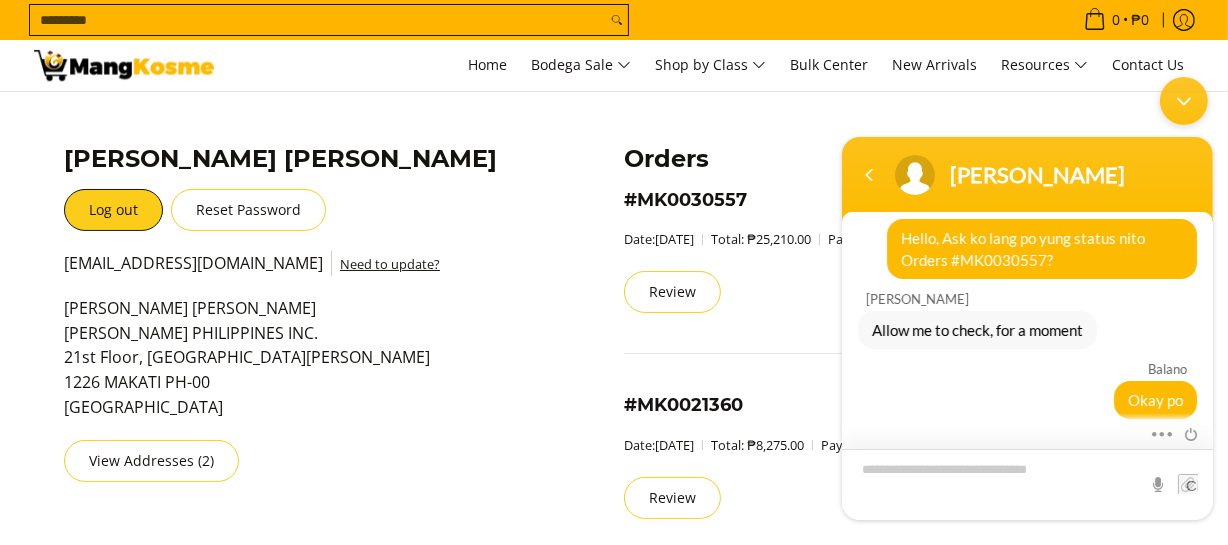 click at bounding box center (1026, 483) 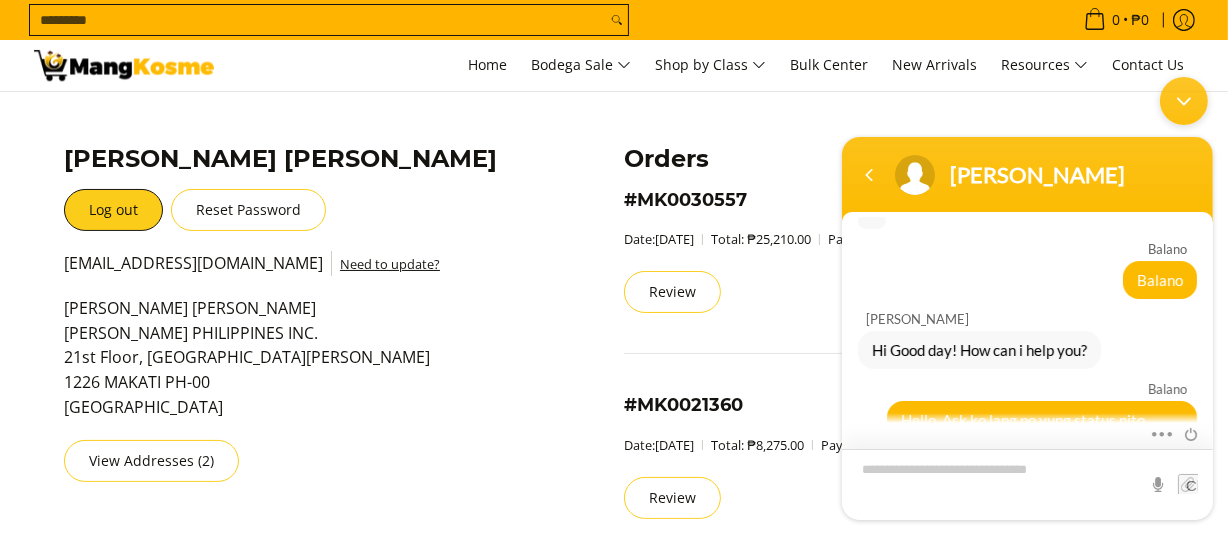 scroll, scrollTop: 303, scrollLeft: 0, axis: vertical 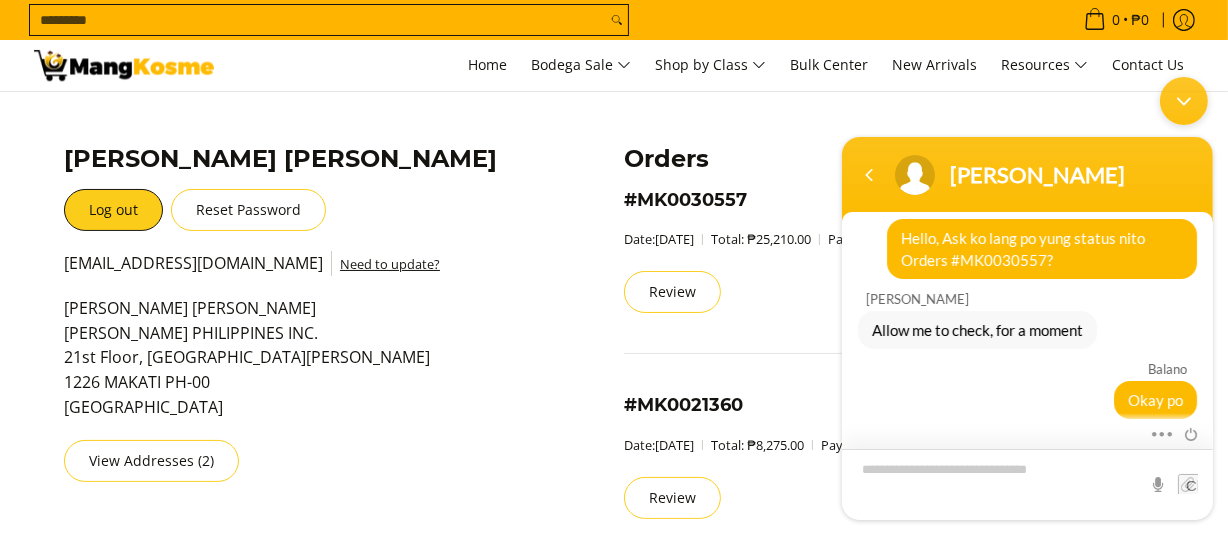 click at bounding box center [1026, 483] 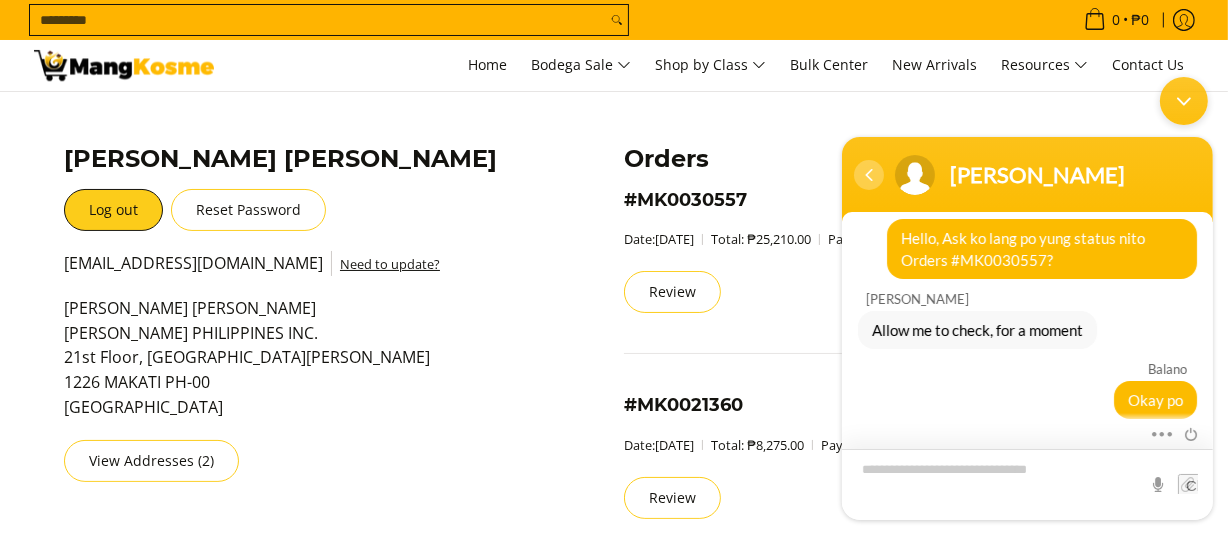 click at bounding box center [868, 174] 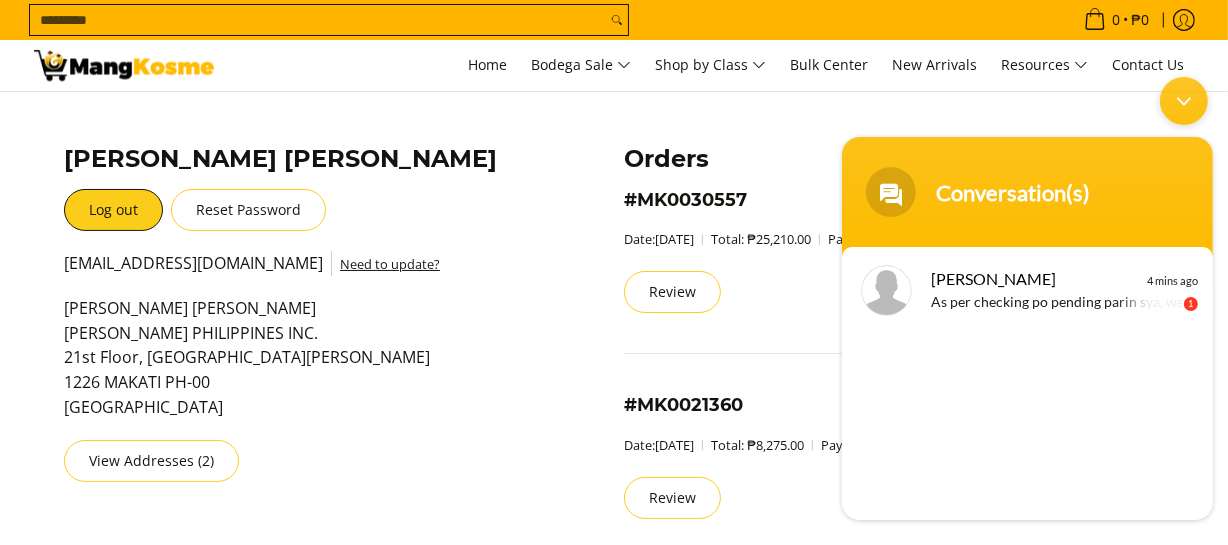 click on "As per checking po pending parin sya, we will wait po sa email ni HR" at bounding box center (1056, 302) 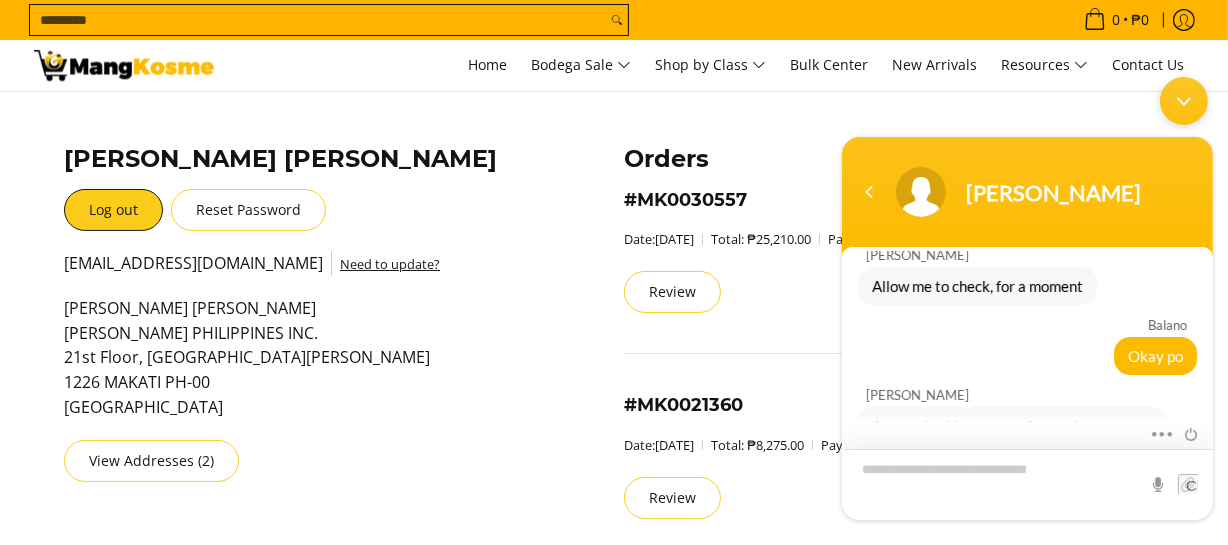 scroll, scrollTop: 429, scrollLeft: 0, axis: vertical 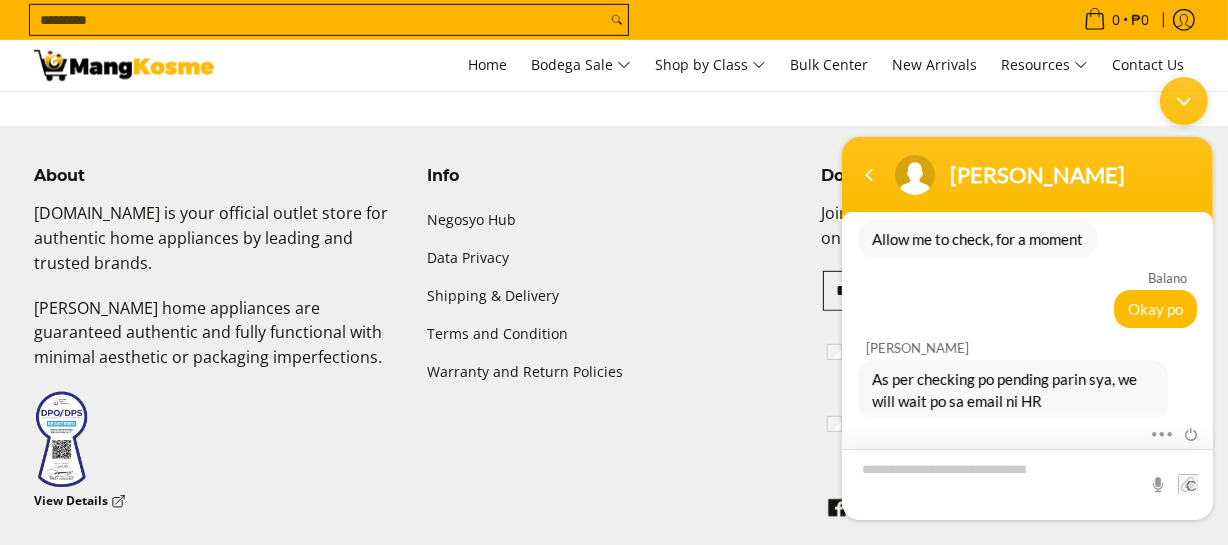 click at bounding box center [1026, 483] 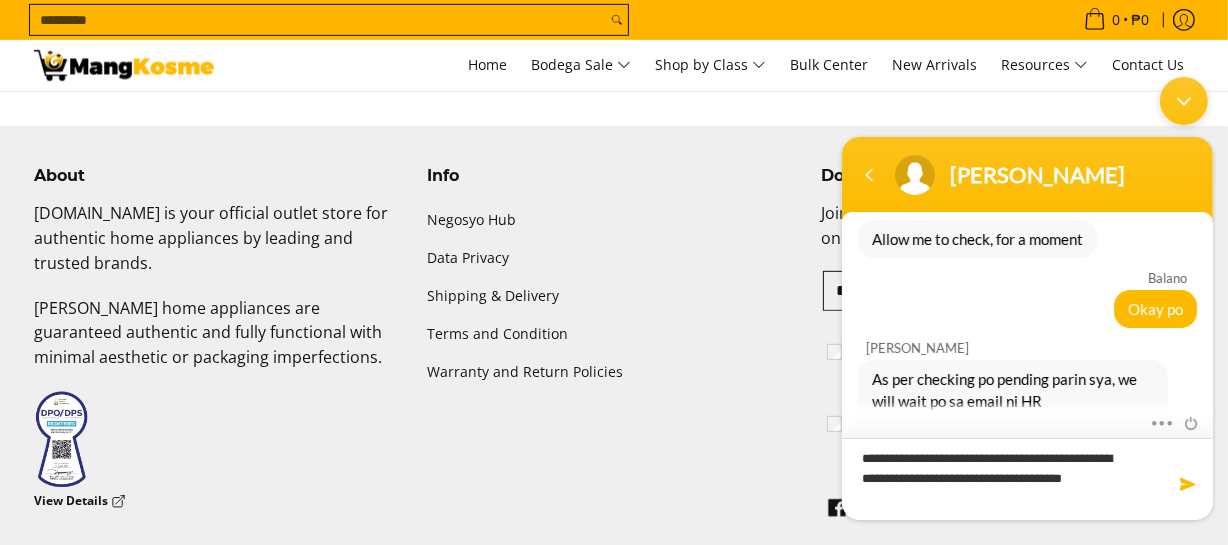 type on "**********" 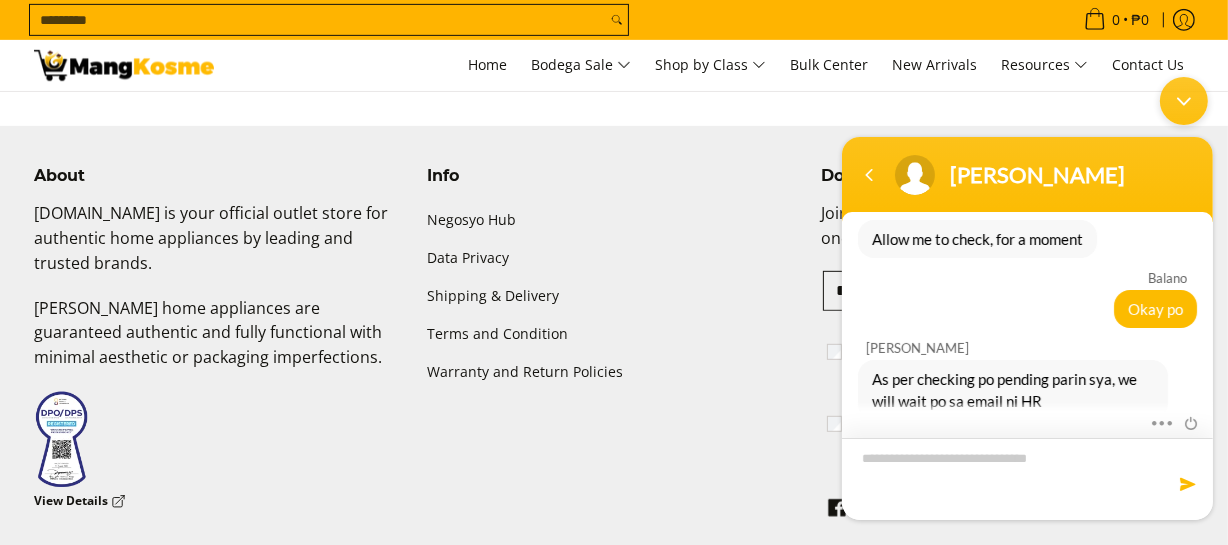 scroll, scrollTop: 508, scrollLeft: 0, axis: vertical 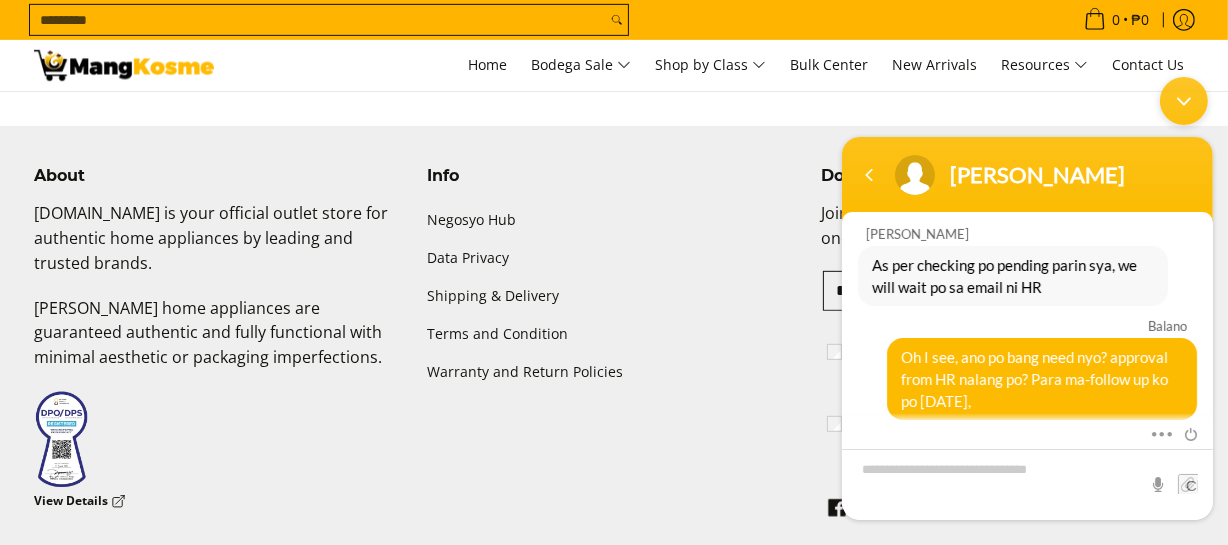 click on "View Details" at bounding box center [220, 452] 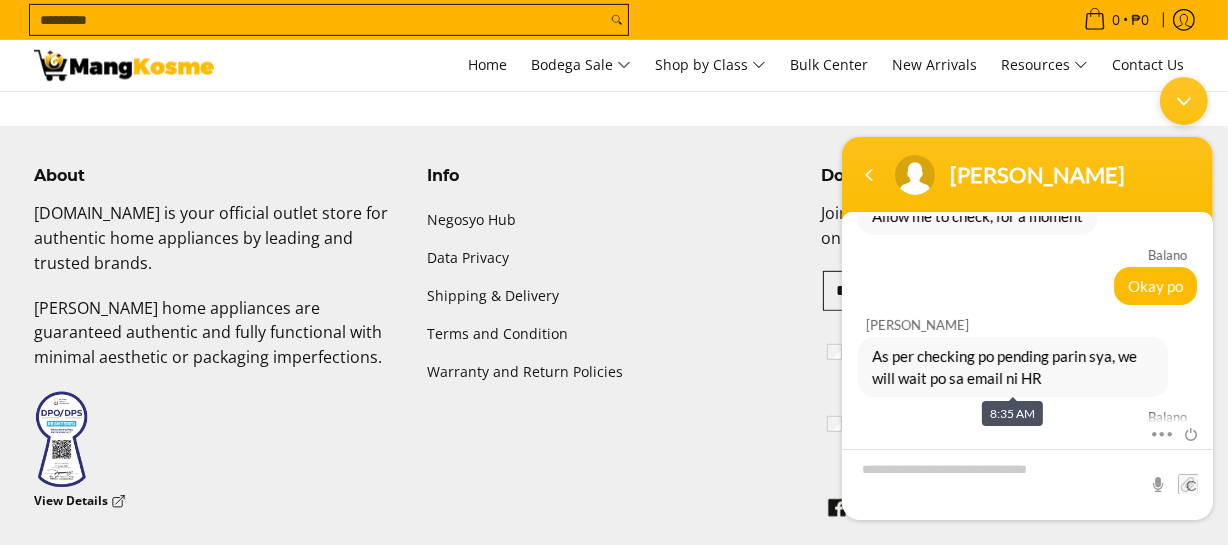 scroll, scrollTop: 326, scrollLeft: 0, axis: vertical 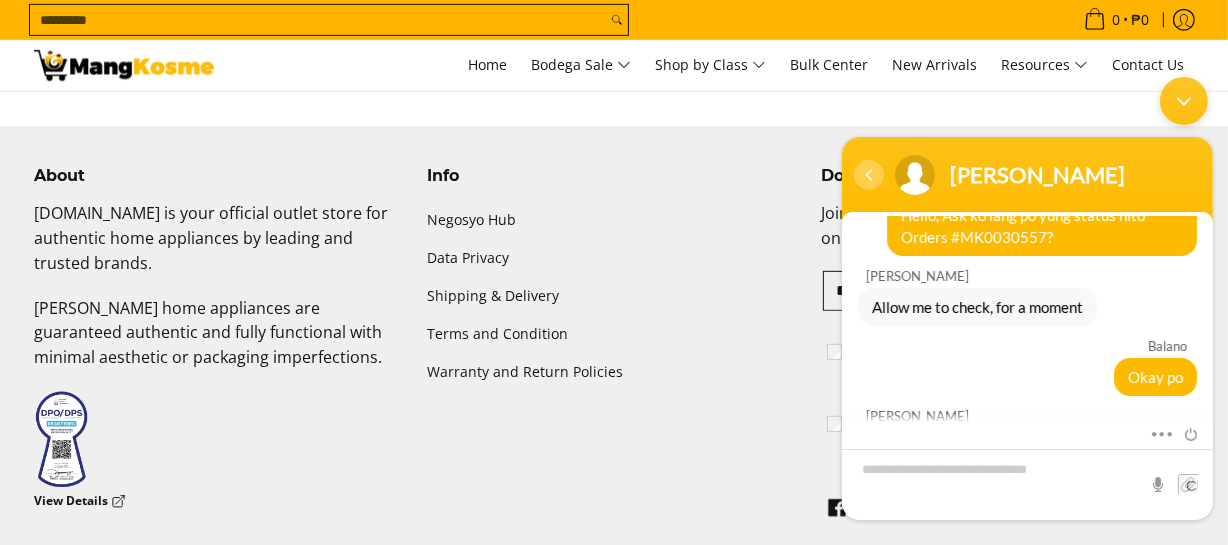 click at bounding box center [868, 174] 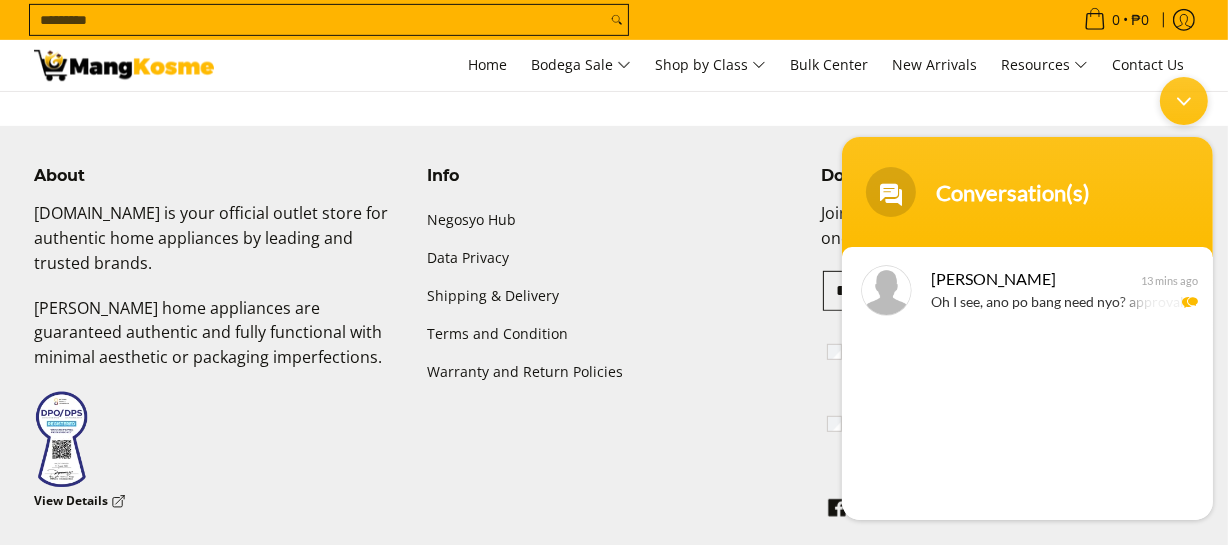 scroll, scrollTop: 818, scrollLeft: 0, axis: vertical 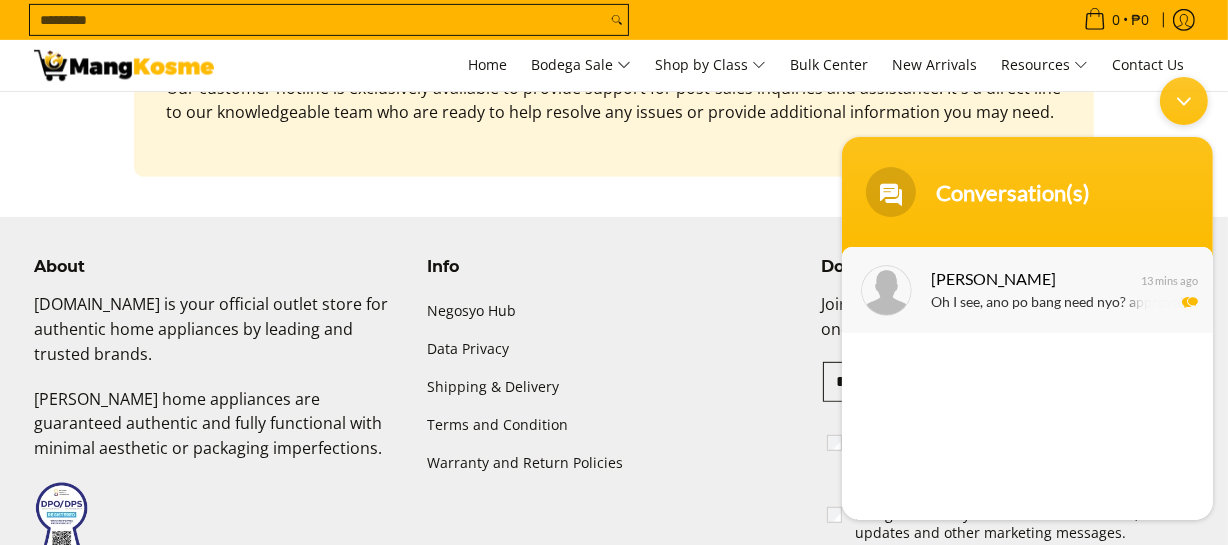 click on "Oh I see, ano po bang need nyo? approval from HR nalang po? Para ma-follow up ko po [DATE]," at bounding box center [1056, 302] 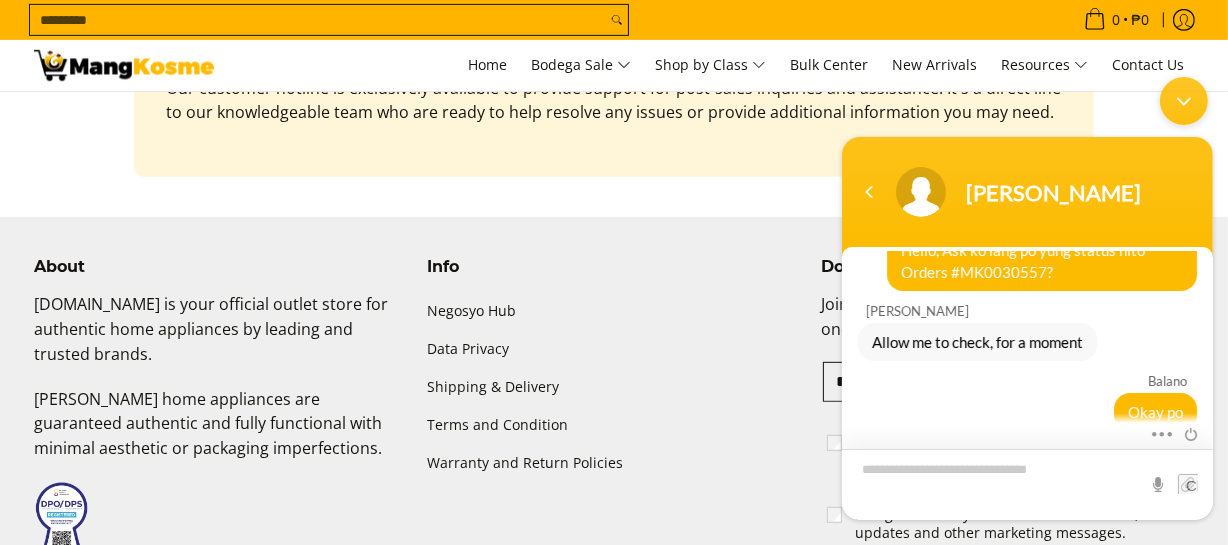 scroll, scrollTop: 508, scrollLeft: 0, axis: vertical 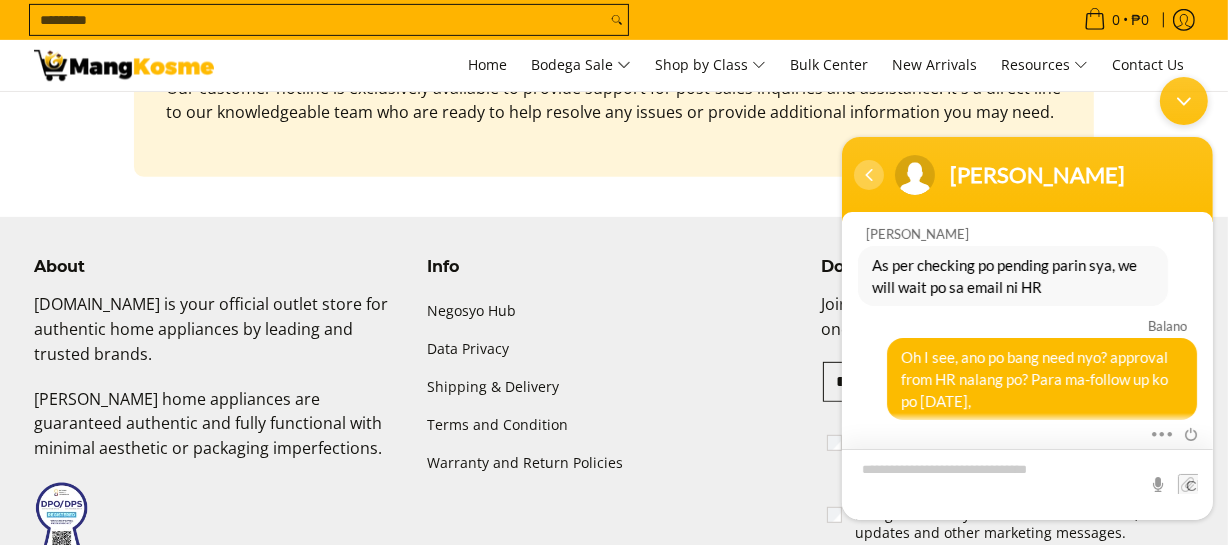 click at bounding box center [868, 174] 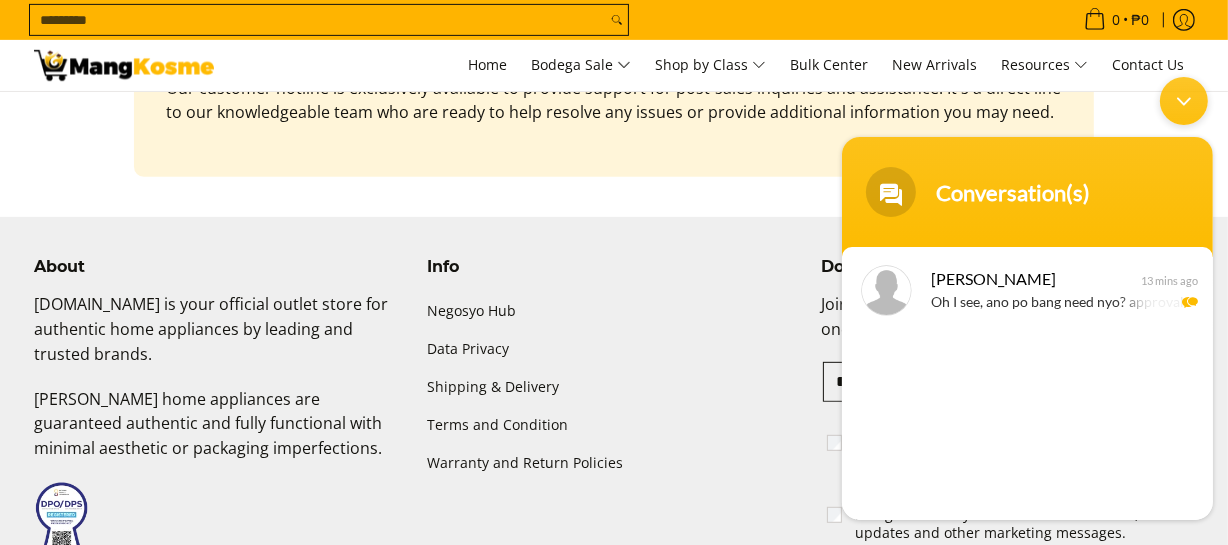 click on "**********" at bounding box center [614, -275] 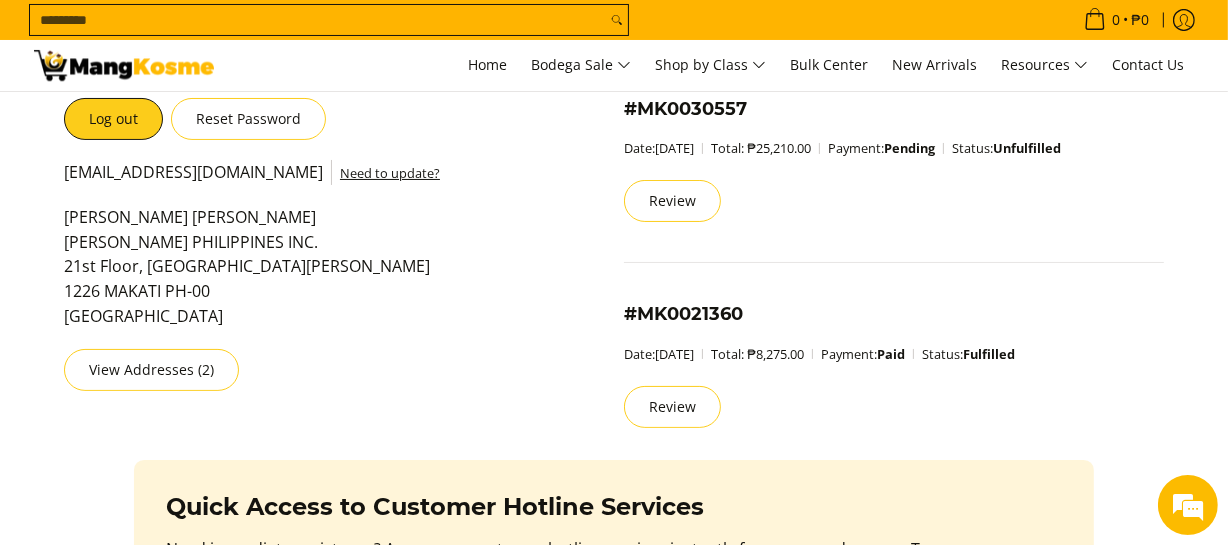 scroll, scrollTop: 0, scrollLeft: 0, axis: both 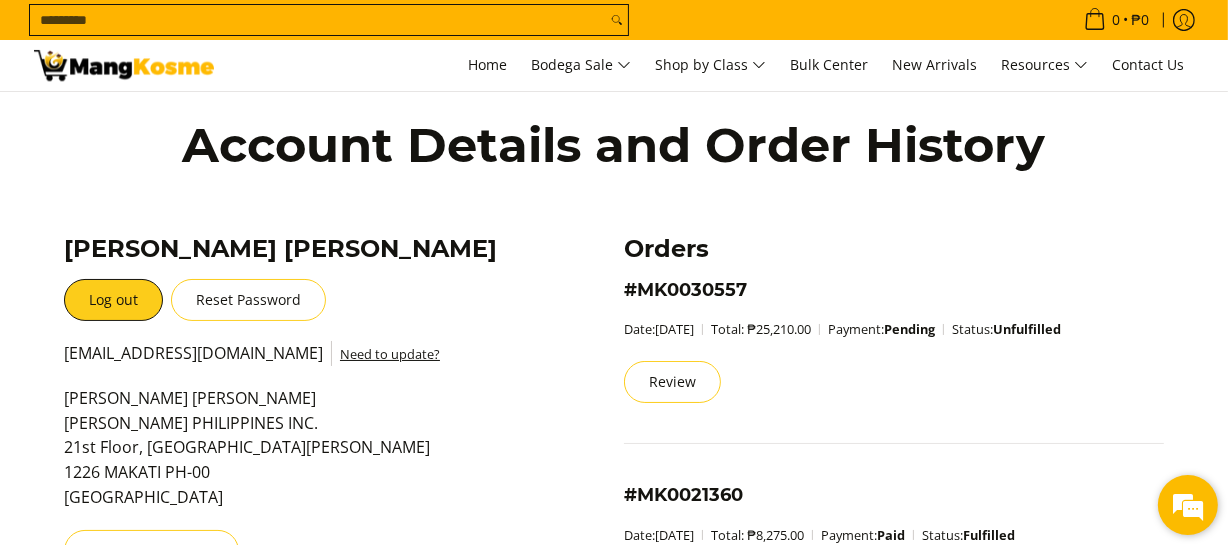 click at bounding box center [1188, 505] 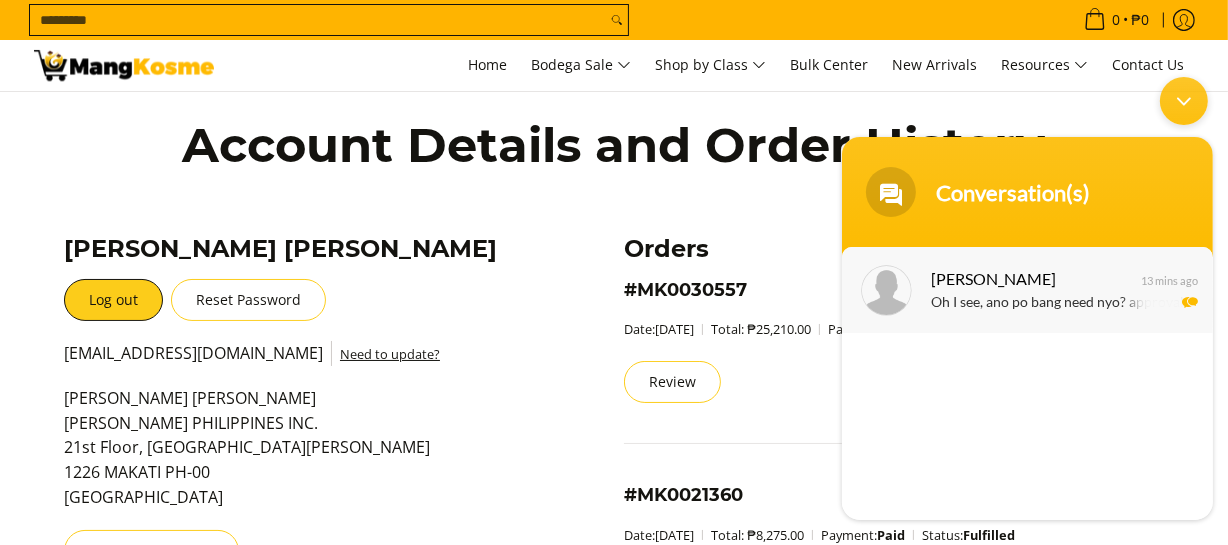 click on "[PERSON_NAME]" at bounding box center [1024, 277] 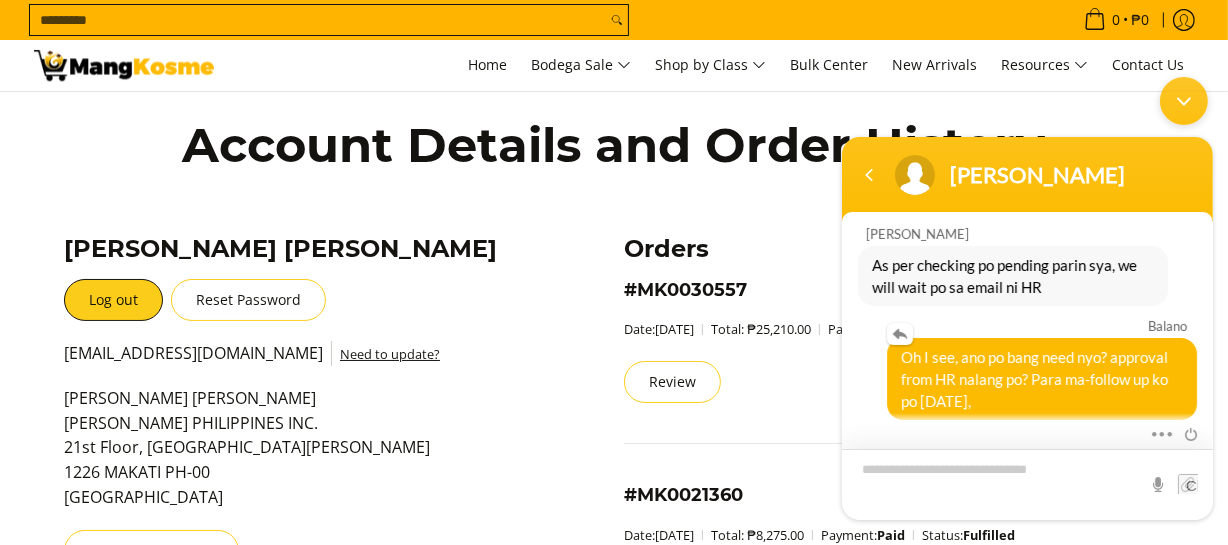 scroll, scrollTop: 508, scrollLeft: 0, axis: vertical 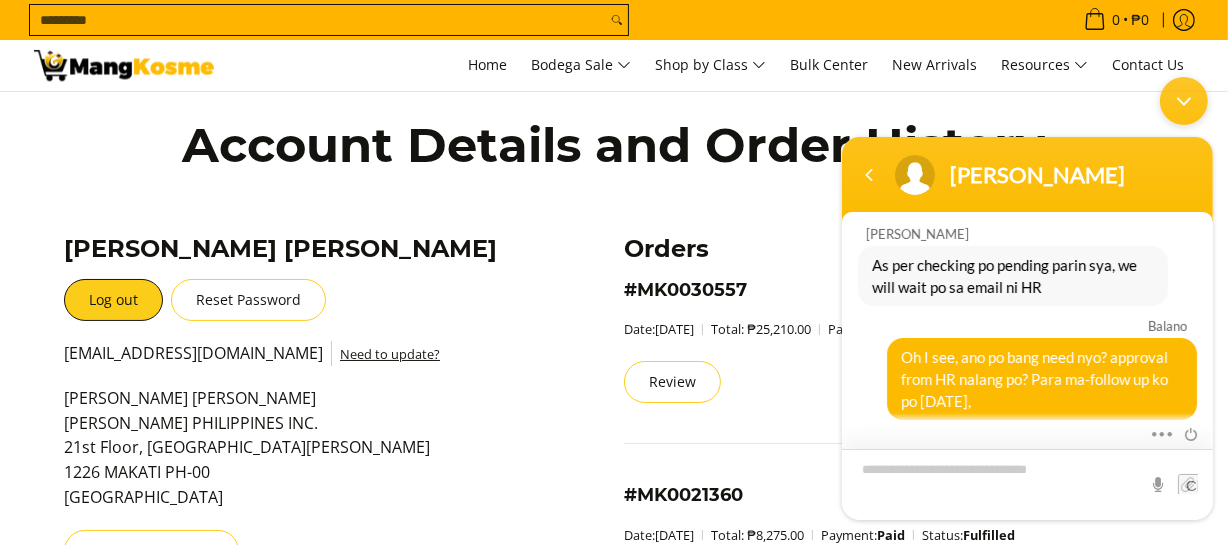 click at bounding box center [1026, 483] 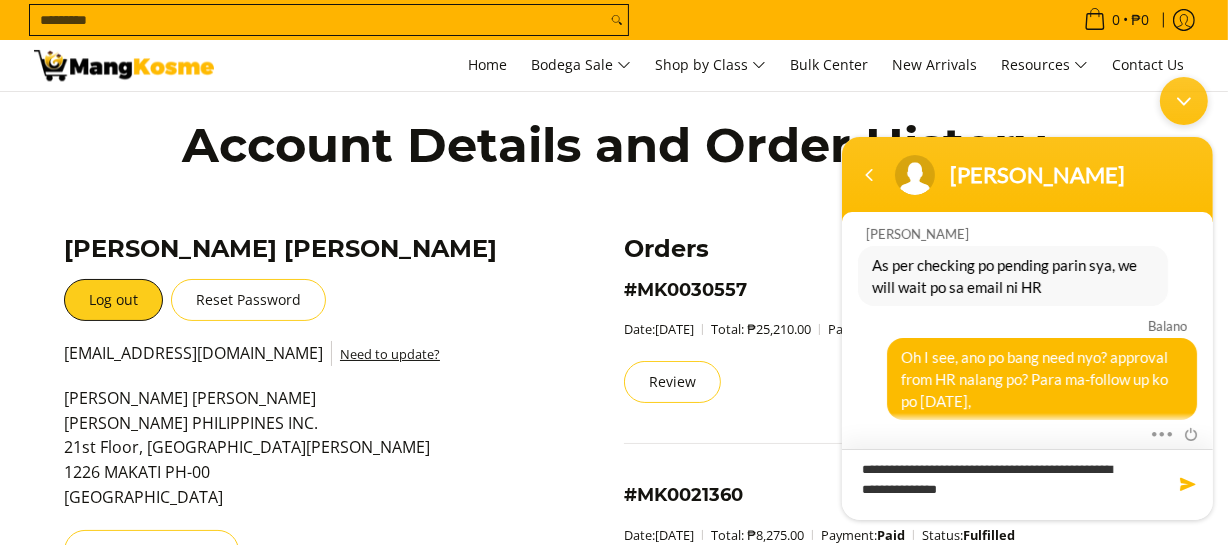 type on "**********" 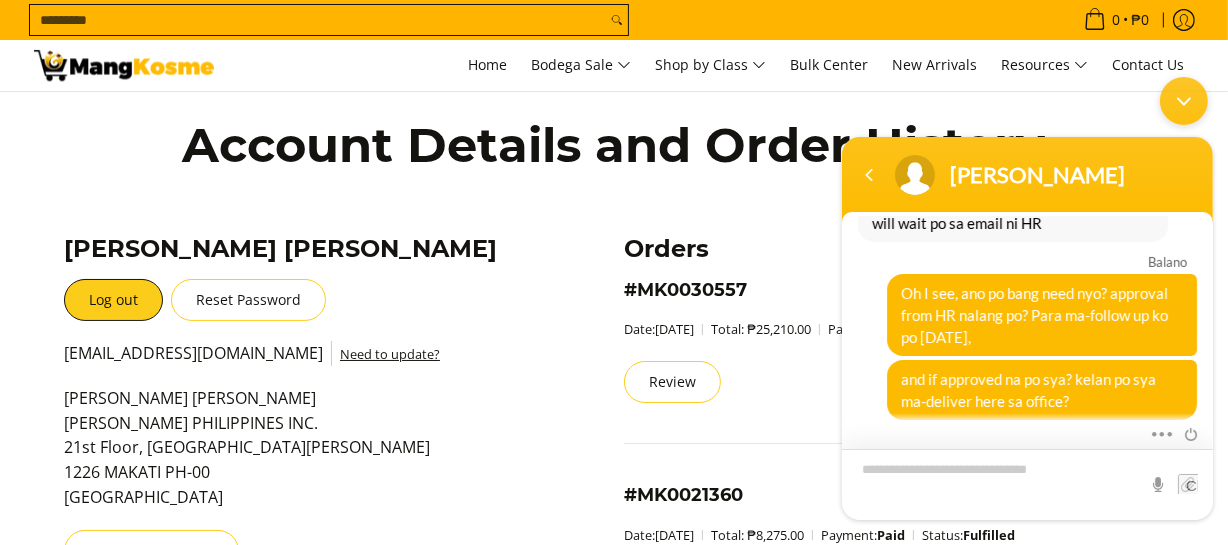 scroll, scrollTop: 641, scrollLeft: 0, axis: vertical 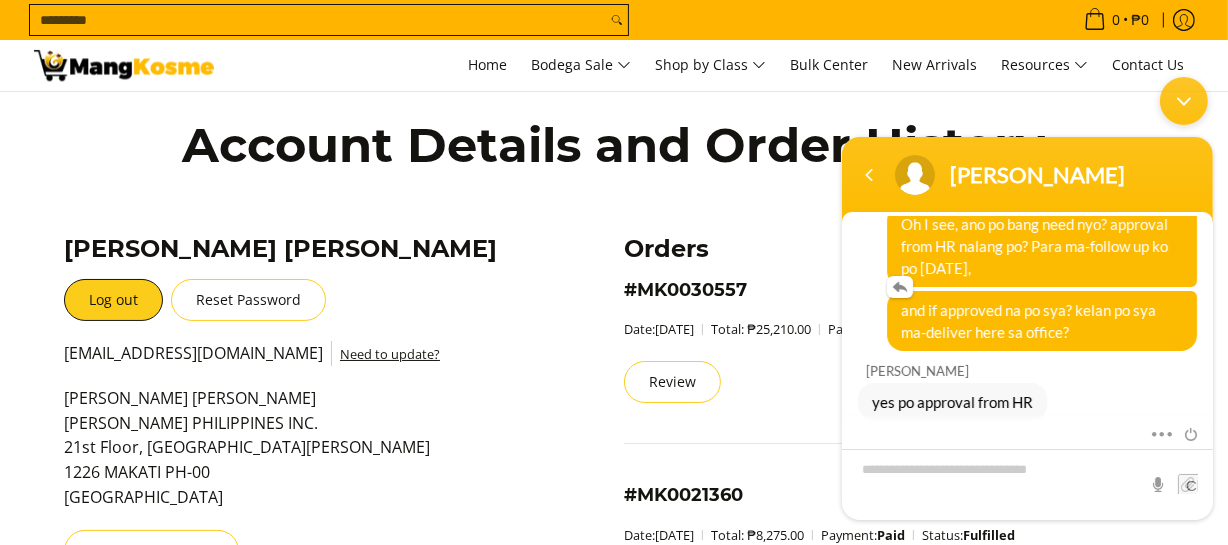 click on "and if approved na po sya? kelan po sya ma-deliver here sa office?" at bounding box center [1041, 320] 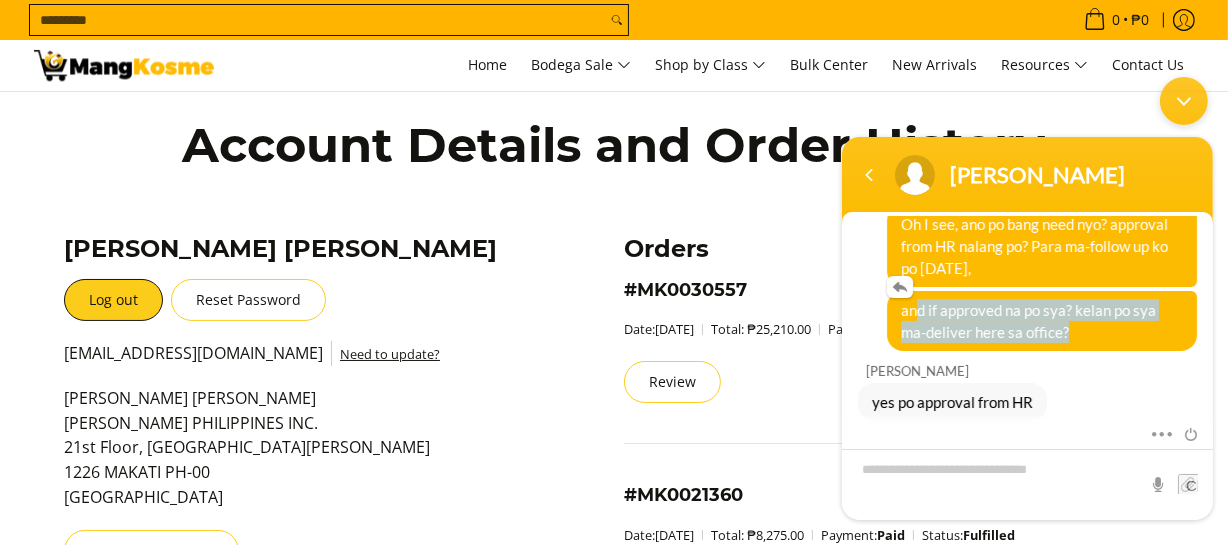 drag, startPoint x: 903, startPoint y: 304, endPoint x: 1034, endPoint y: 323, distance: 132.3707 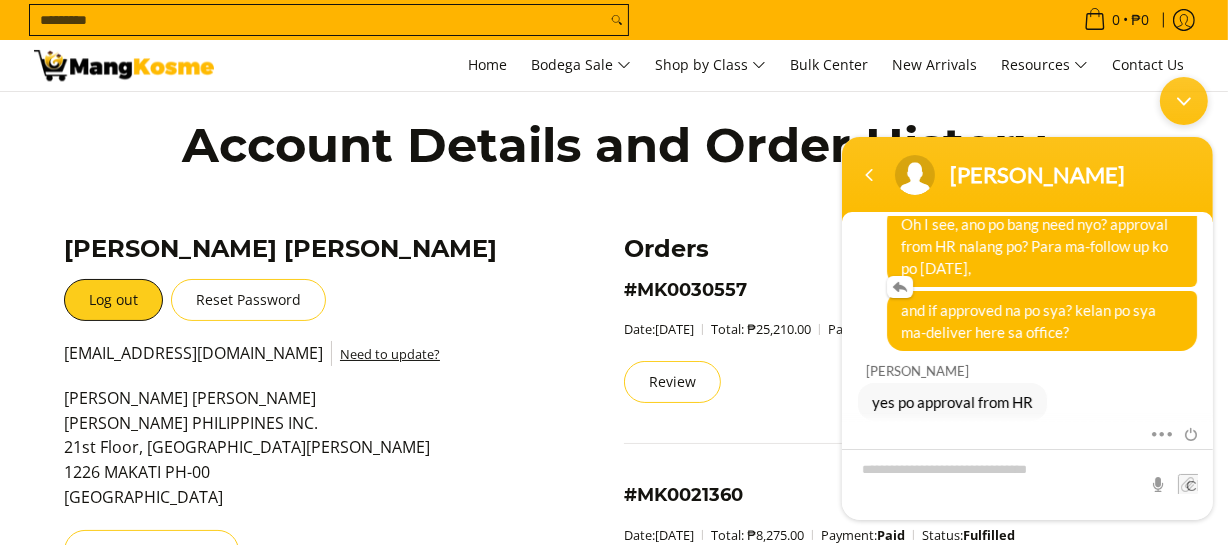 click on "and if approved na po sya? kelan po sya ma-deliver here sa office?" at bounding box center (1041, 320) 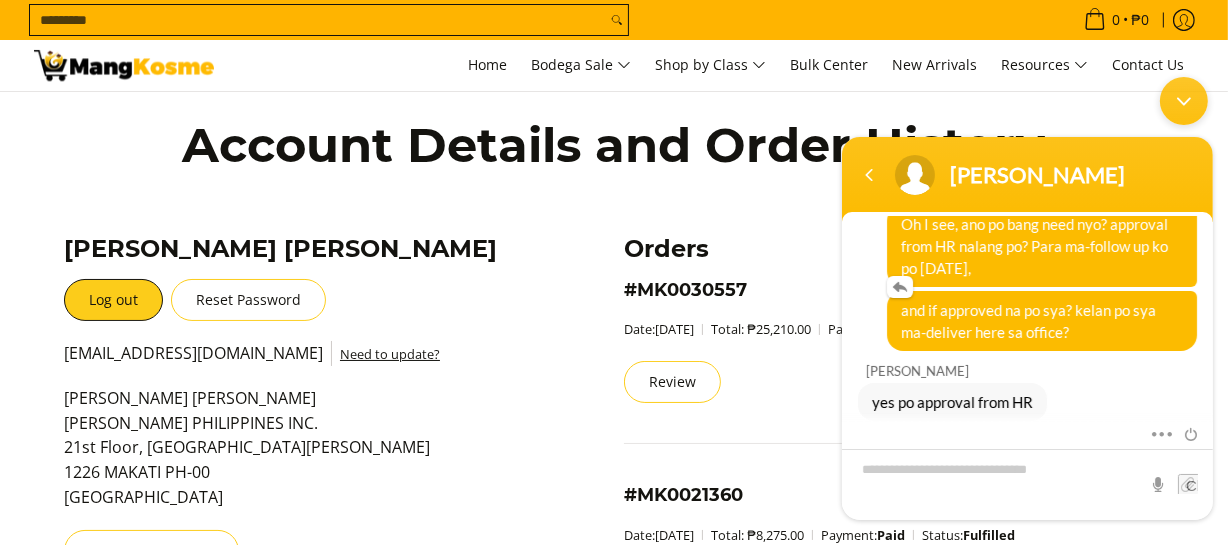 drag, startPoint x: 897, startPoint y: 305, endPoint x: 1046, endPoint y: 323, distance: 150.08331 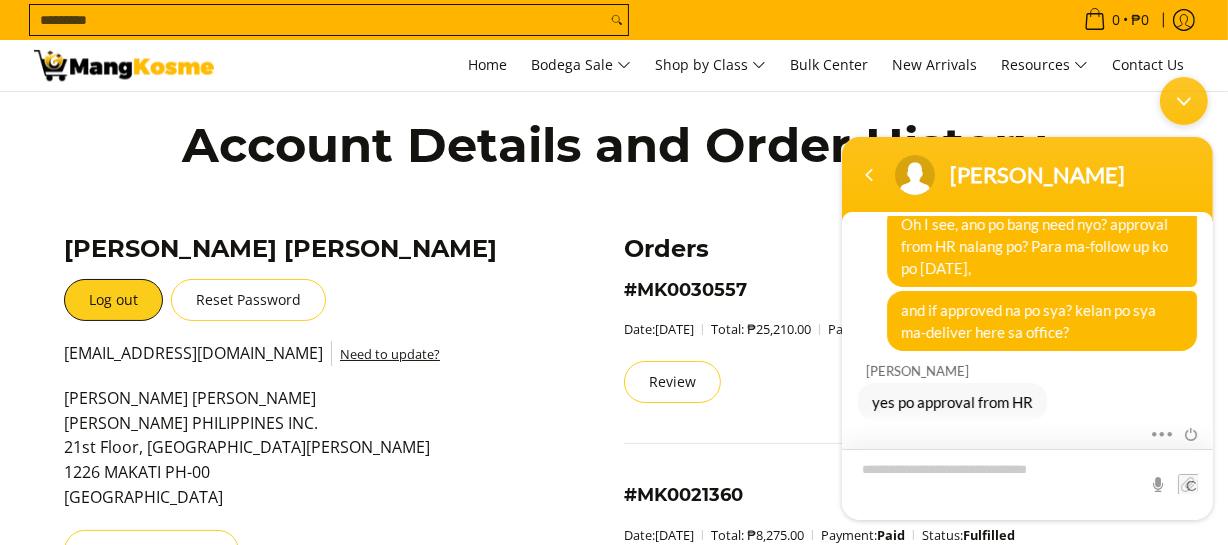 click at bounding box center (1026, 483) 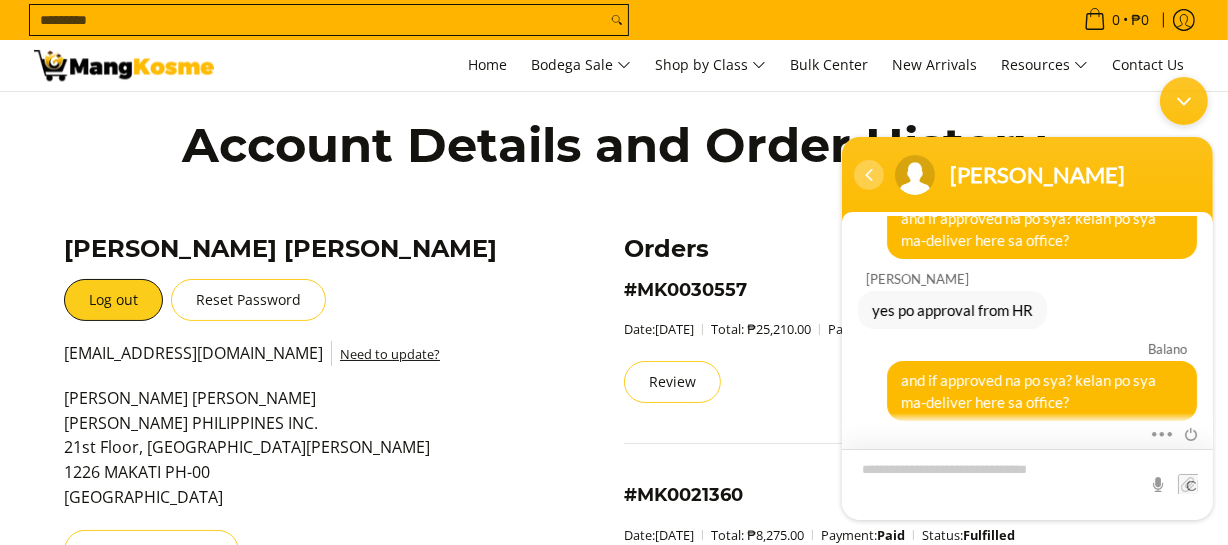 click at bounding box center [868, 174] 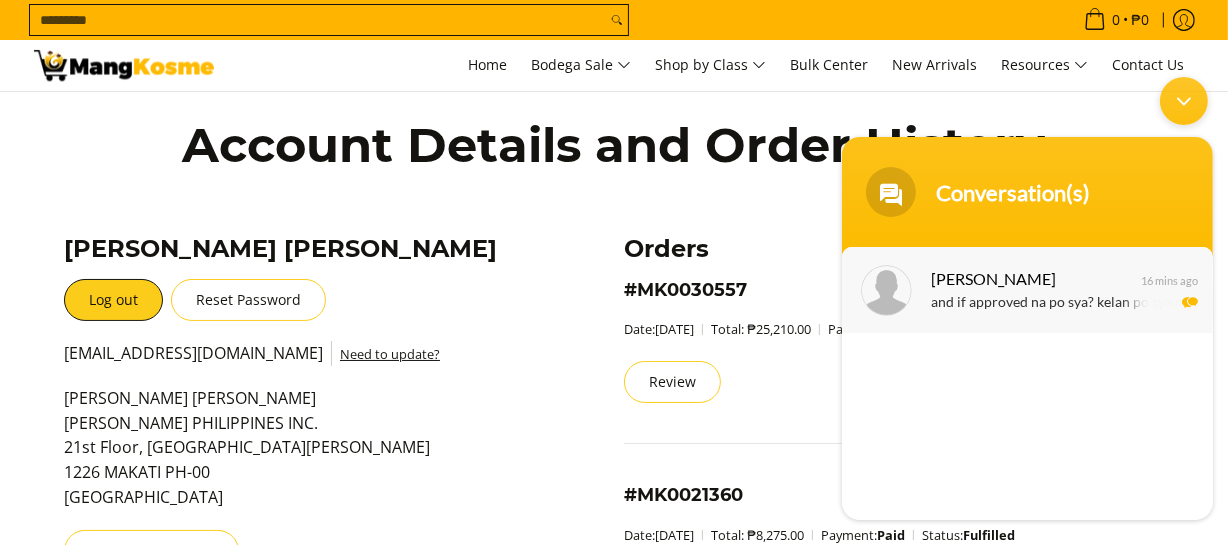 click on "and if approved na po sya? kelan po sya ma-deliver here sa office?" at bounding box center (1056, 302) 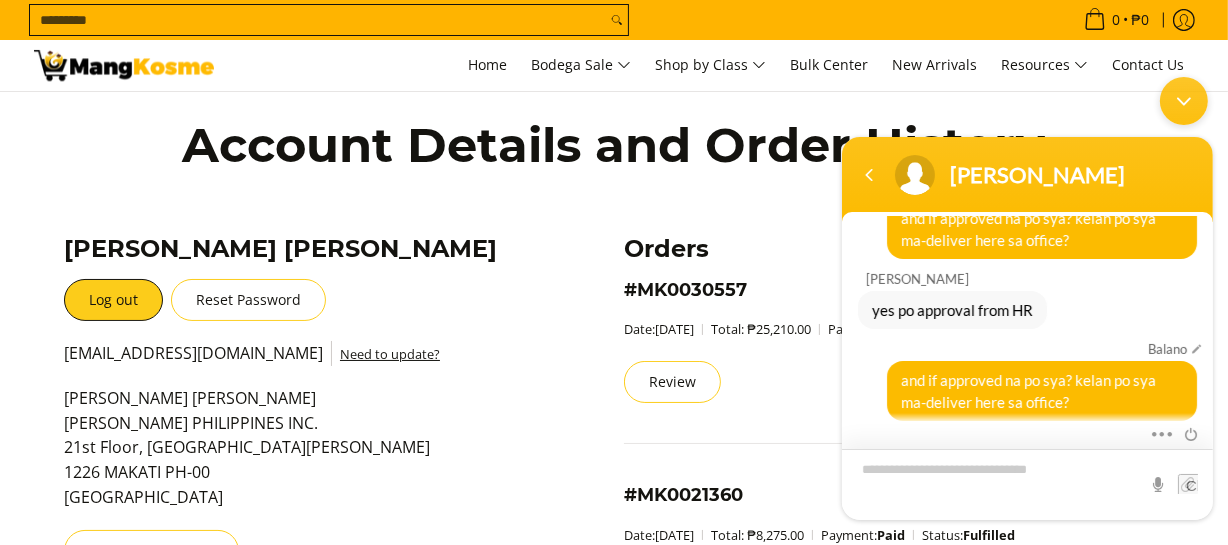 scroll, scrollTop: 733, scrollLeft: 0, axis: vertical 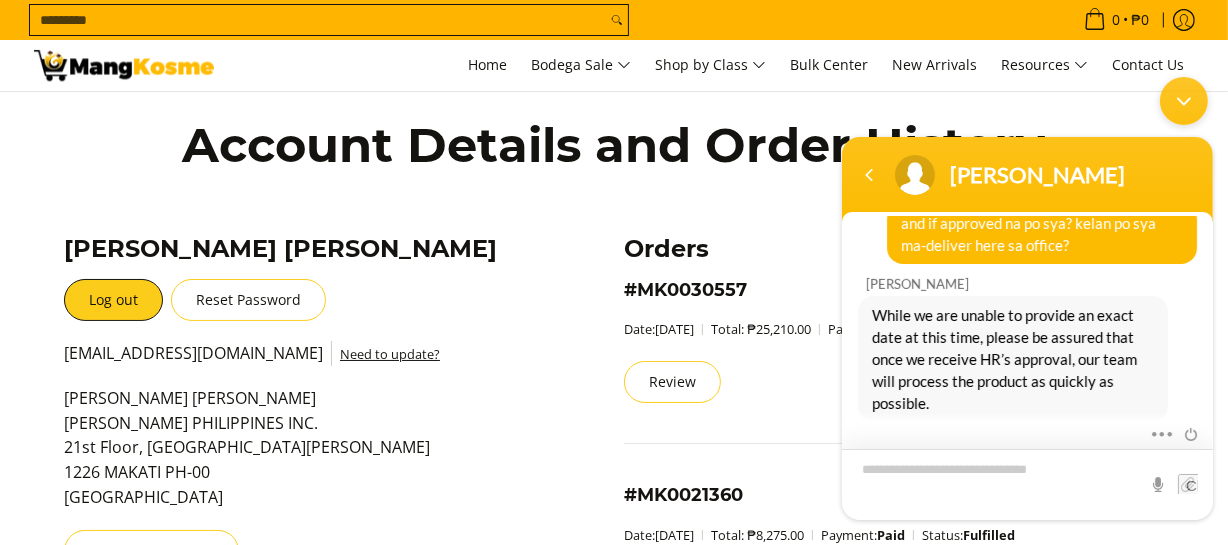 click at bounding box center (1026, 483) 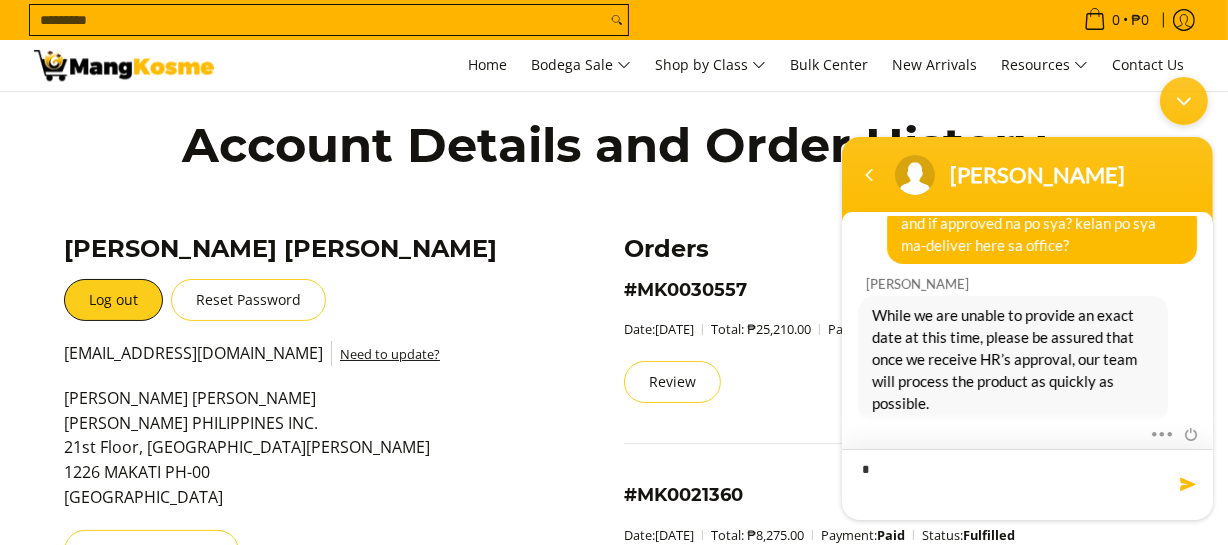 scroll, scrollTop: 911, scrollLeft: 0, axis: vertical 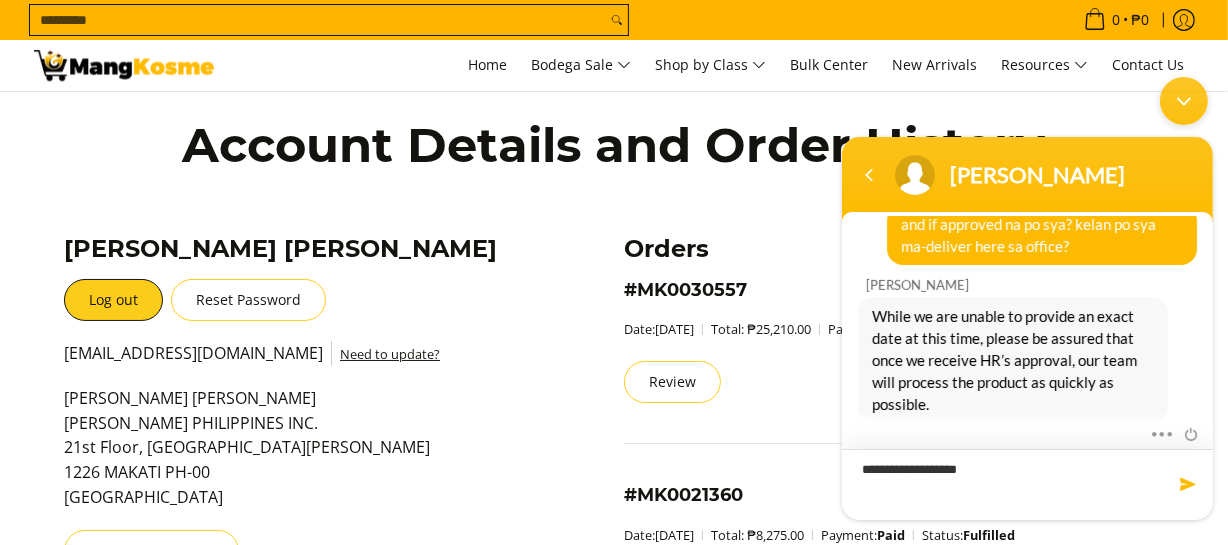 type on "**********" 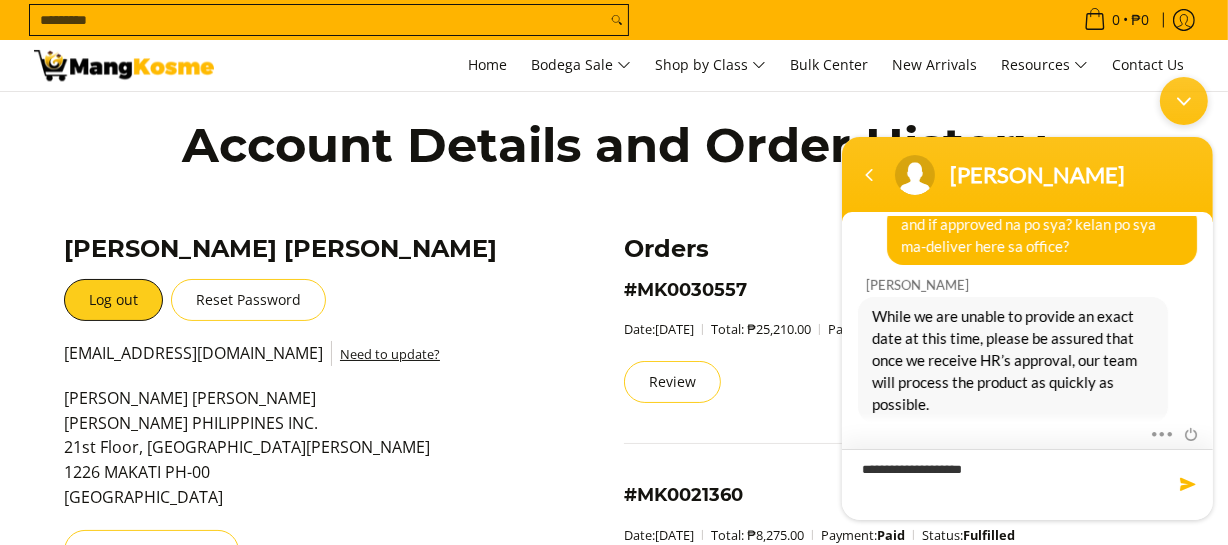 type 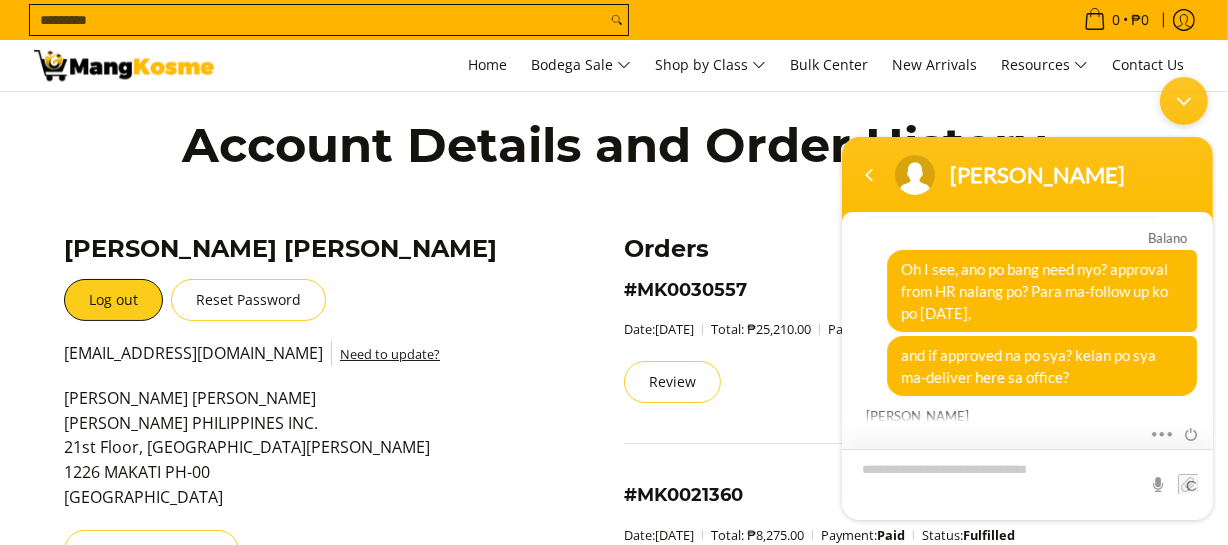 scroll, scrollTop: 981, scrollLeft: 0, axis: vertical 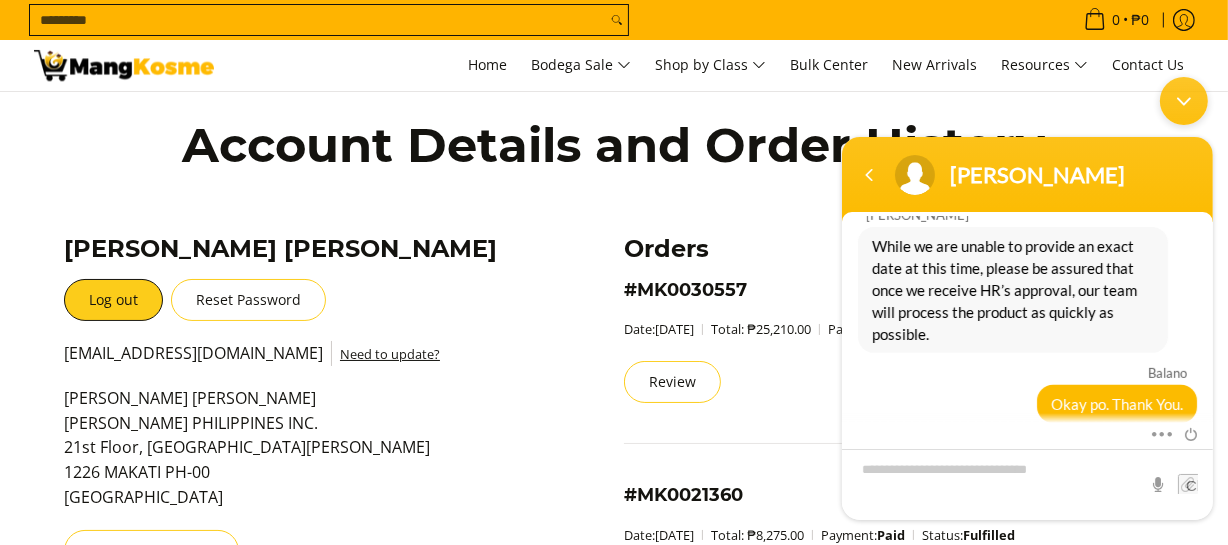click at bounding box center [1183, 100] 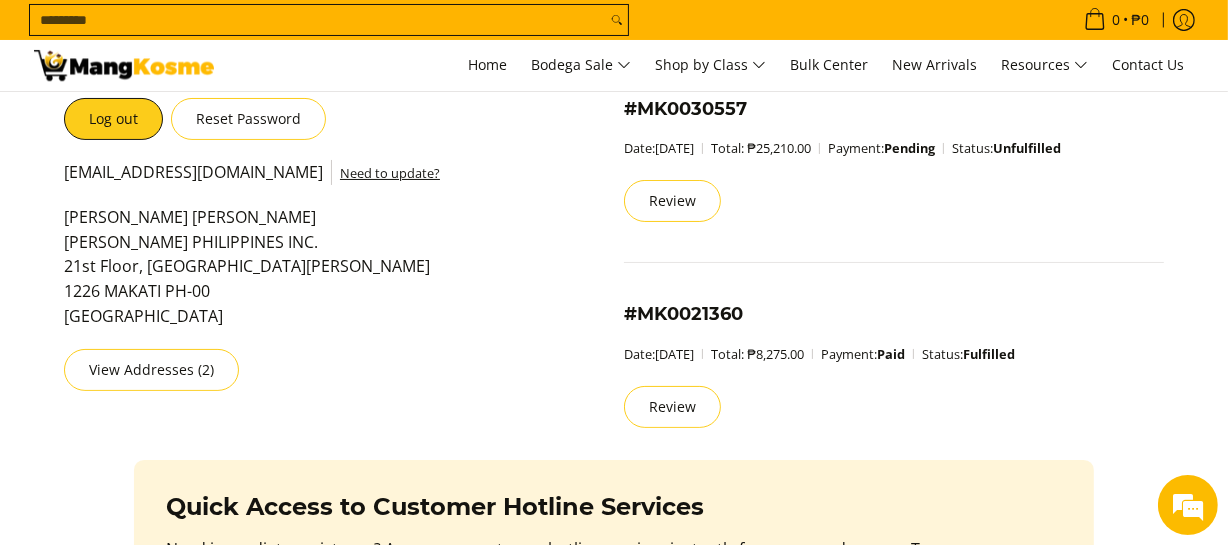 scroll, scrollTop: 0, scrollLeft: 0, axis: both 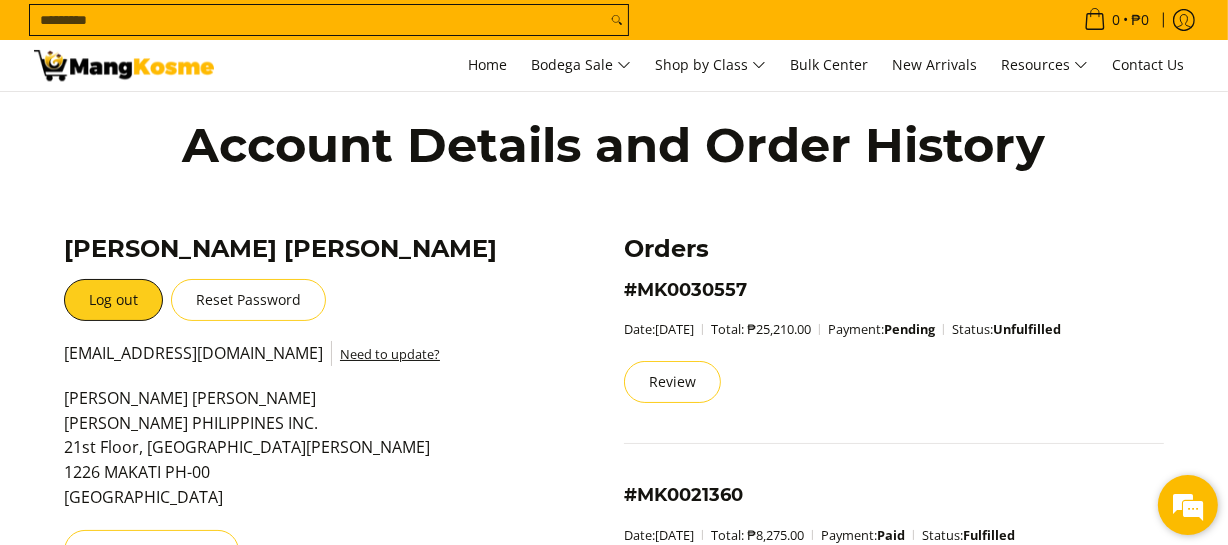 click at bounding box center [1188, 505] 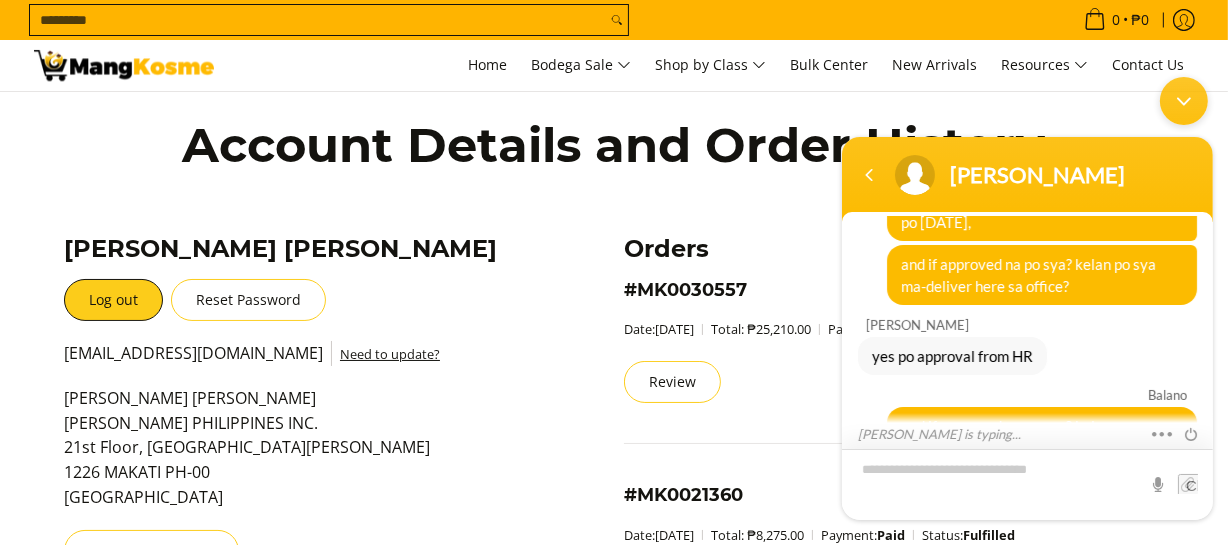 scroll, scrollTop: 618, scrollLeft: 0, axis: vertical 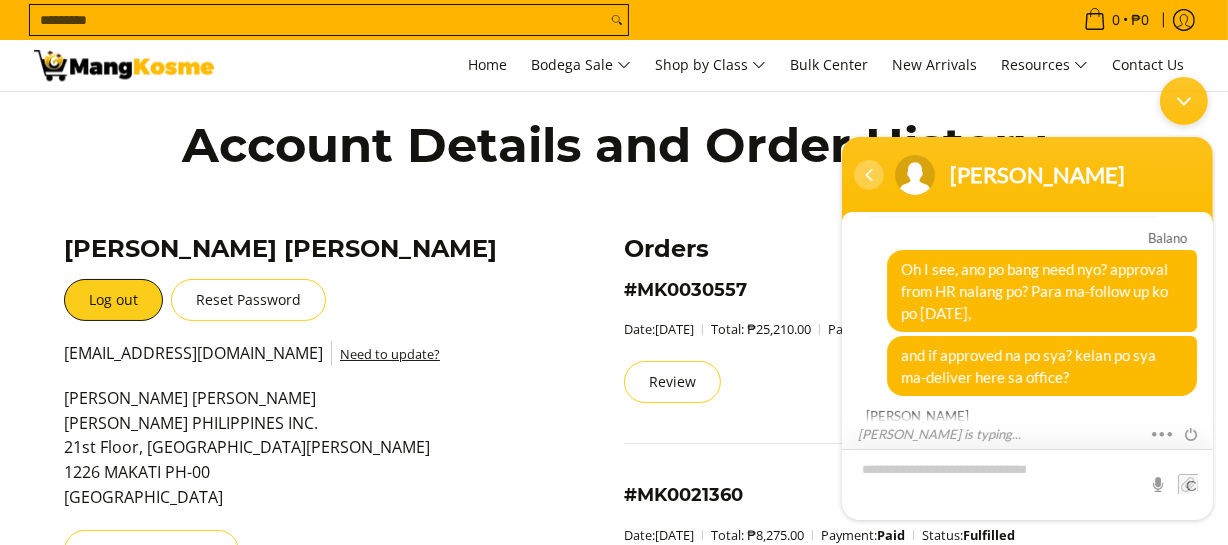 click at bounding box center [868, 174] 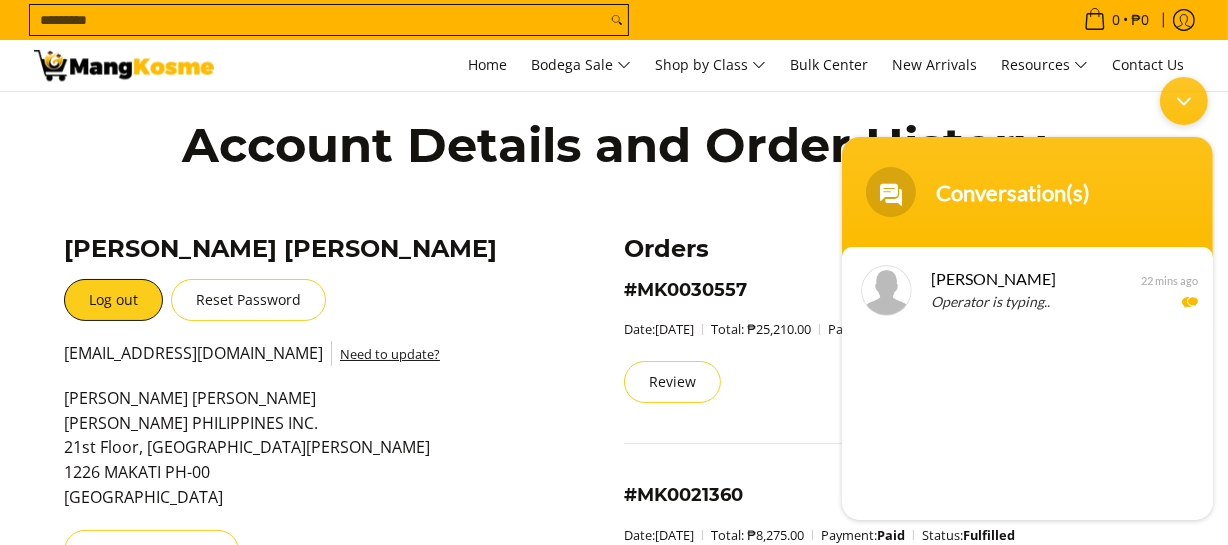 click on "Operator is typing.." at bounding box center (1056, 302) 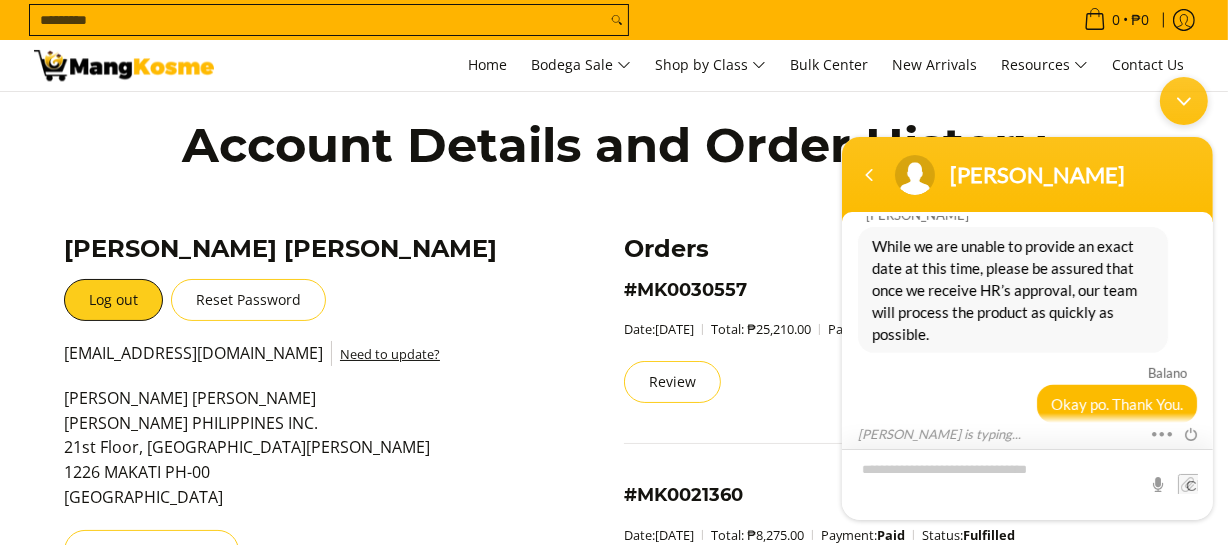 scroll, scrollTop: 1051, scrollLeft: 0, axis: vertical 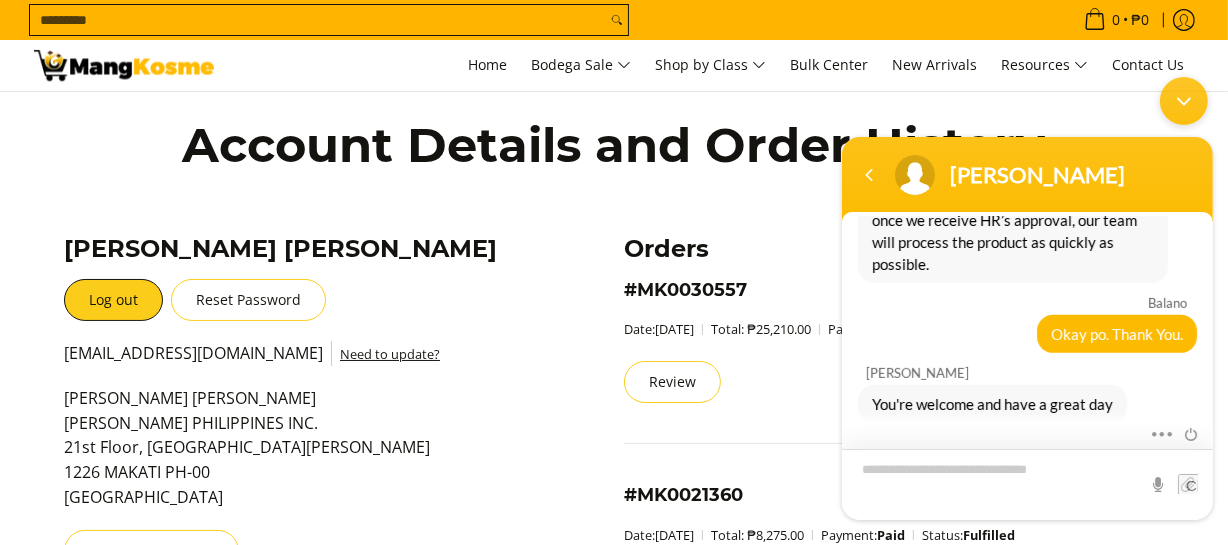 click at bounding box center (868, 174) 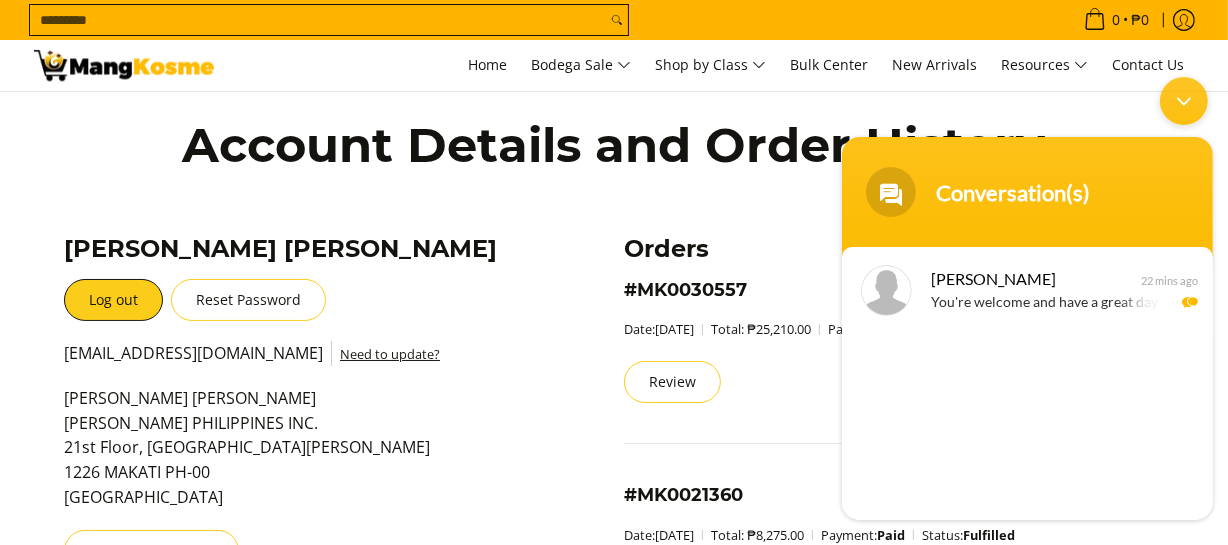 click at bounding box center (1183, 100) 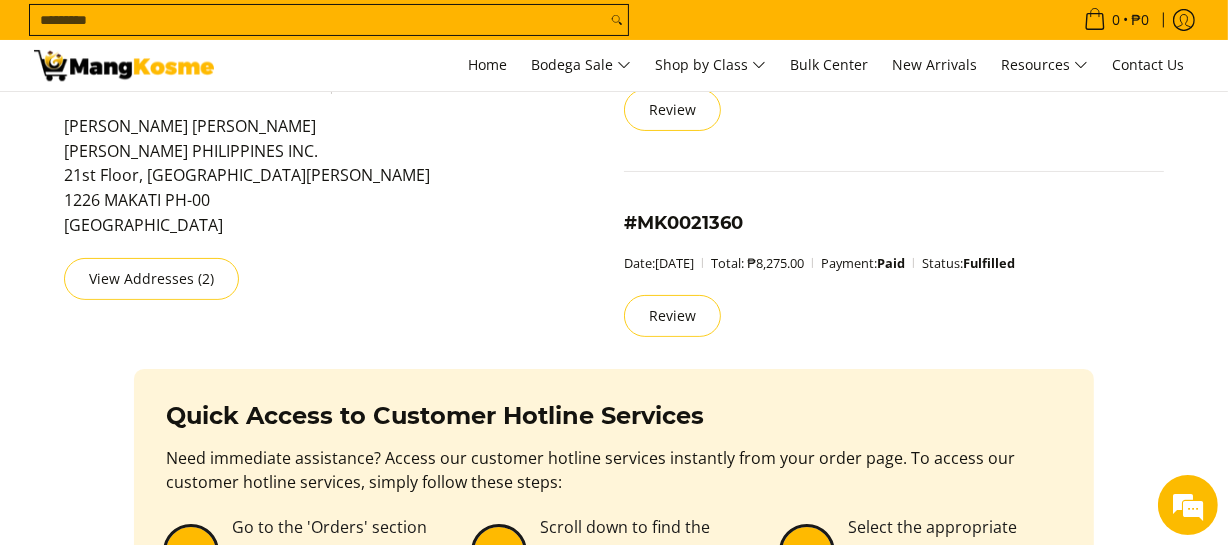scroll, scrollTop: 0, scrollLeft: 0, axis: both 